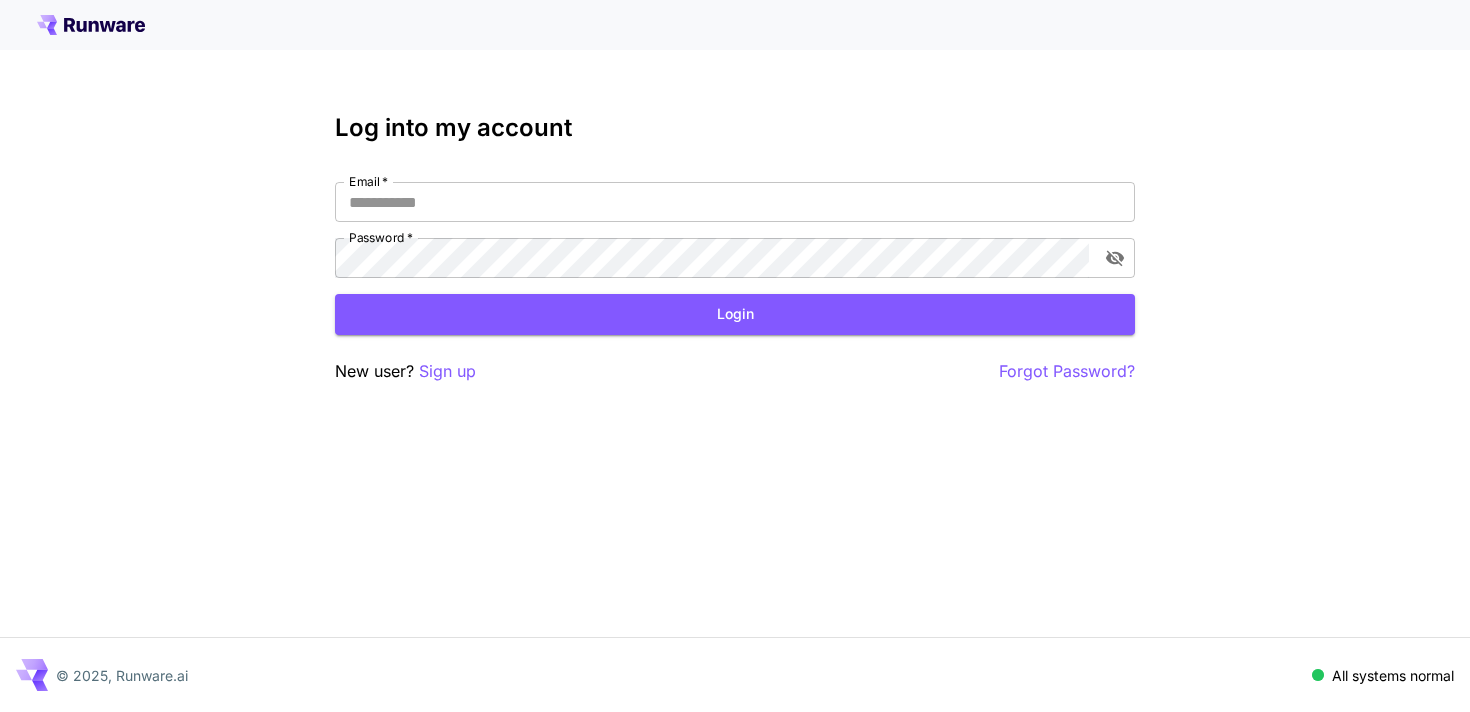 scroll, scrollTop: 0, scrollLeft: 0, axis: both 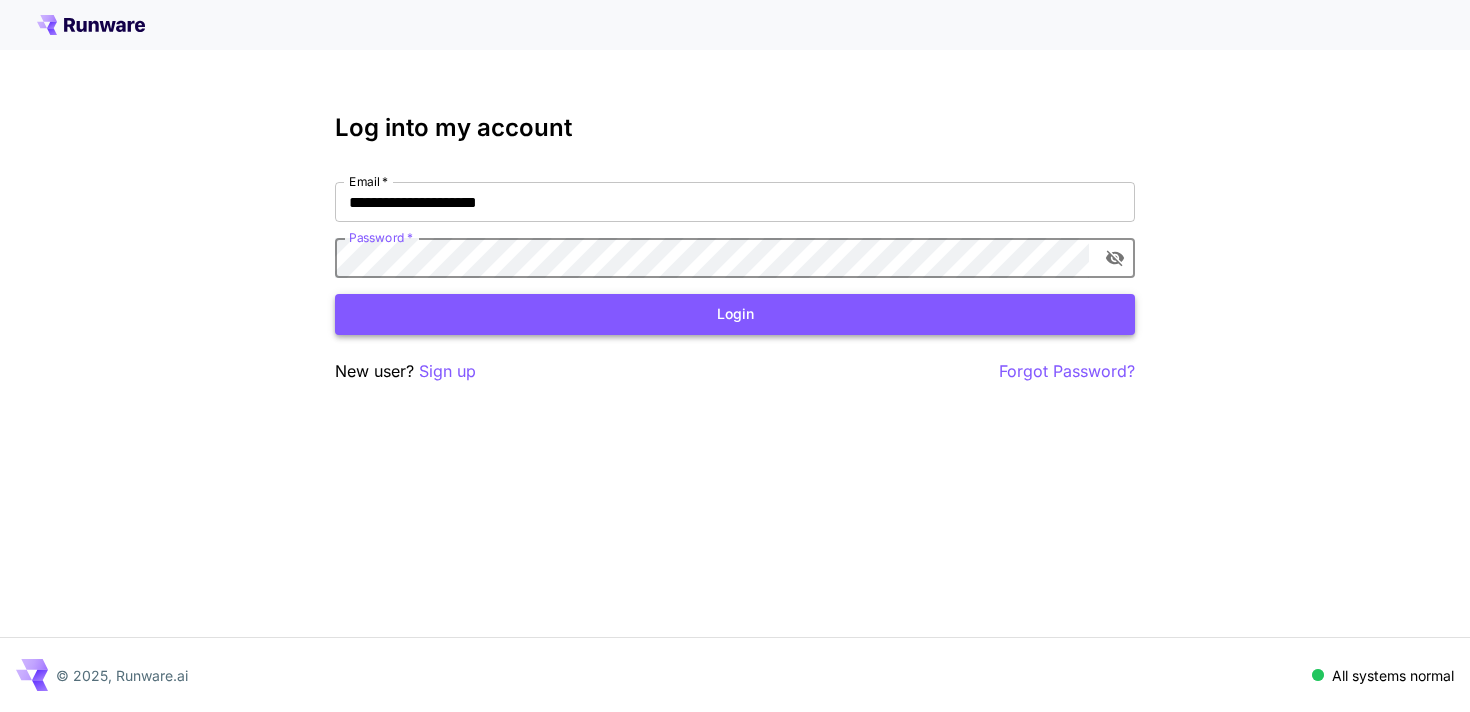 click on "Login" at bounding box center [735, 314] 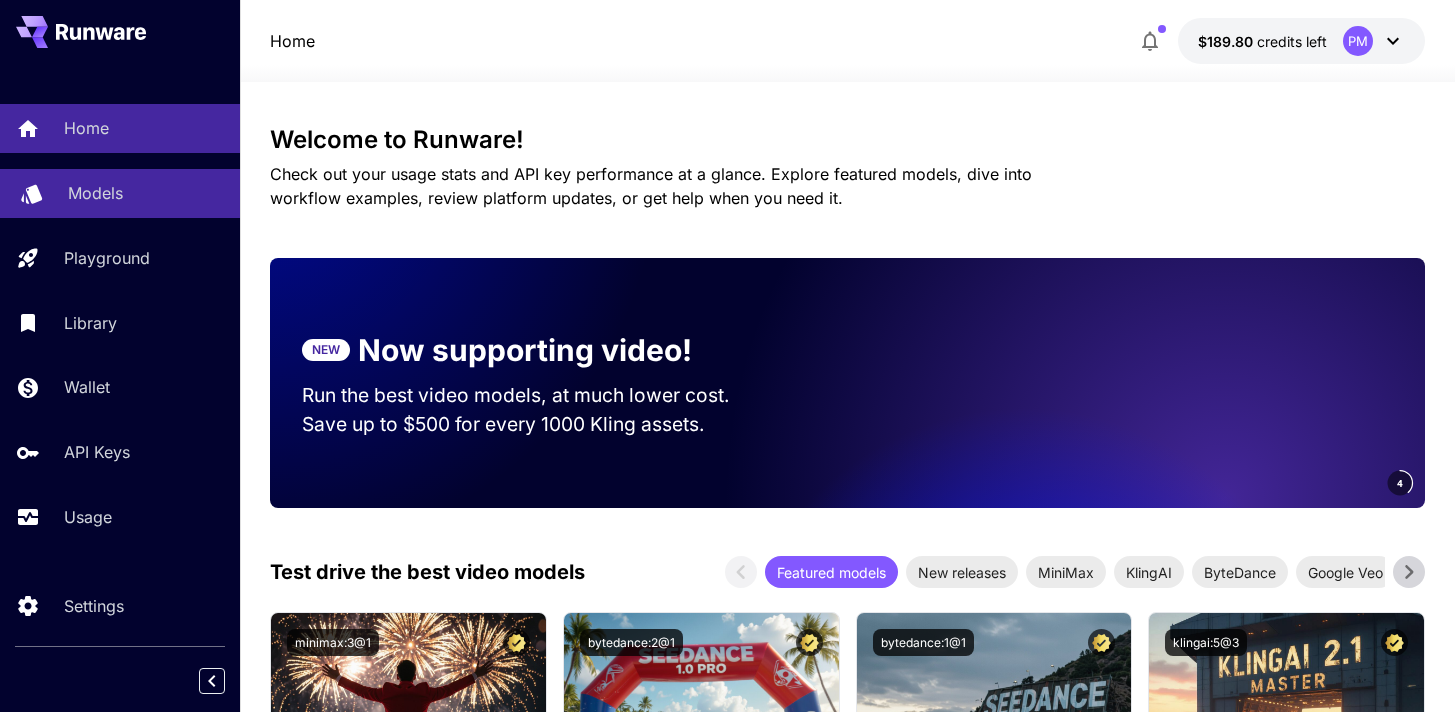 click on "Models" at bounding box center (95, 193) 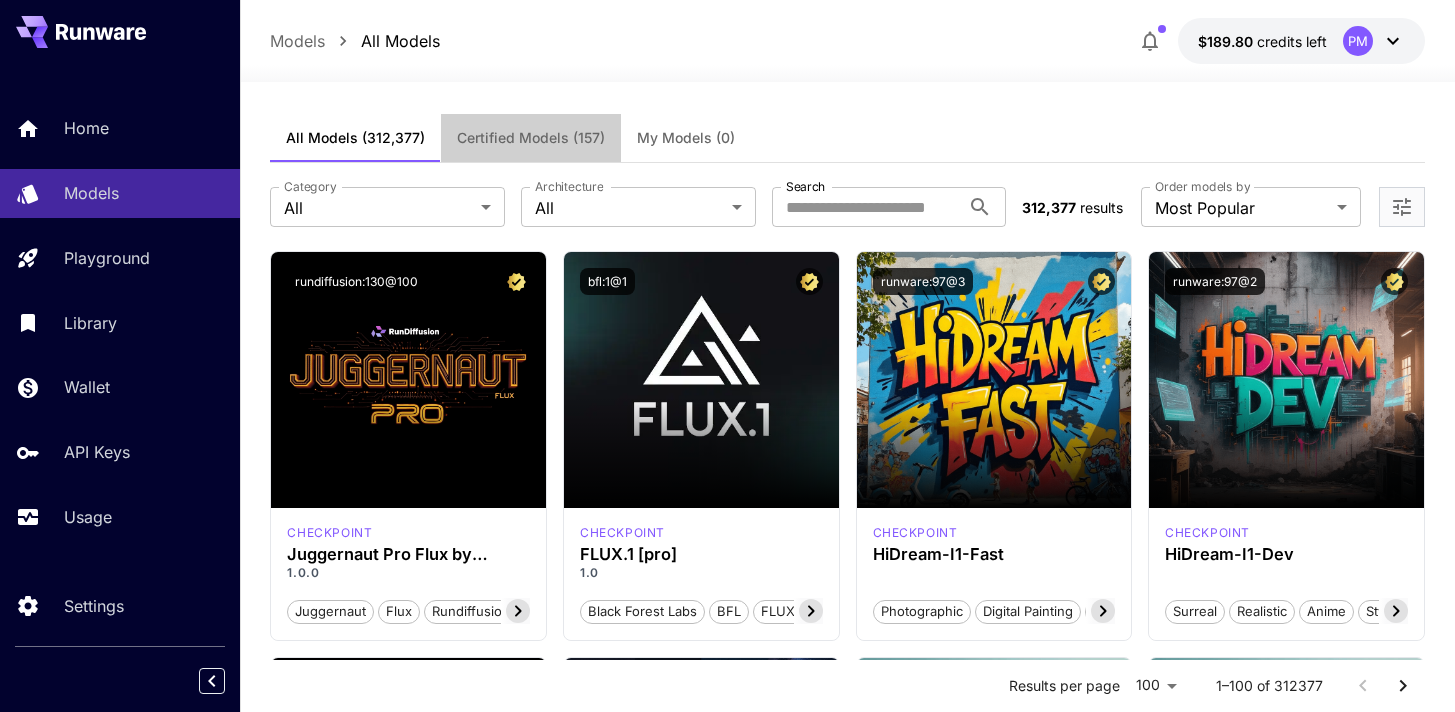 click on "Certified Models (157)" at bounding box center (531, 138) 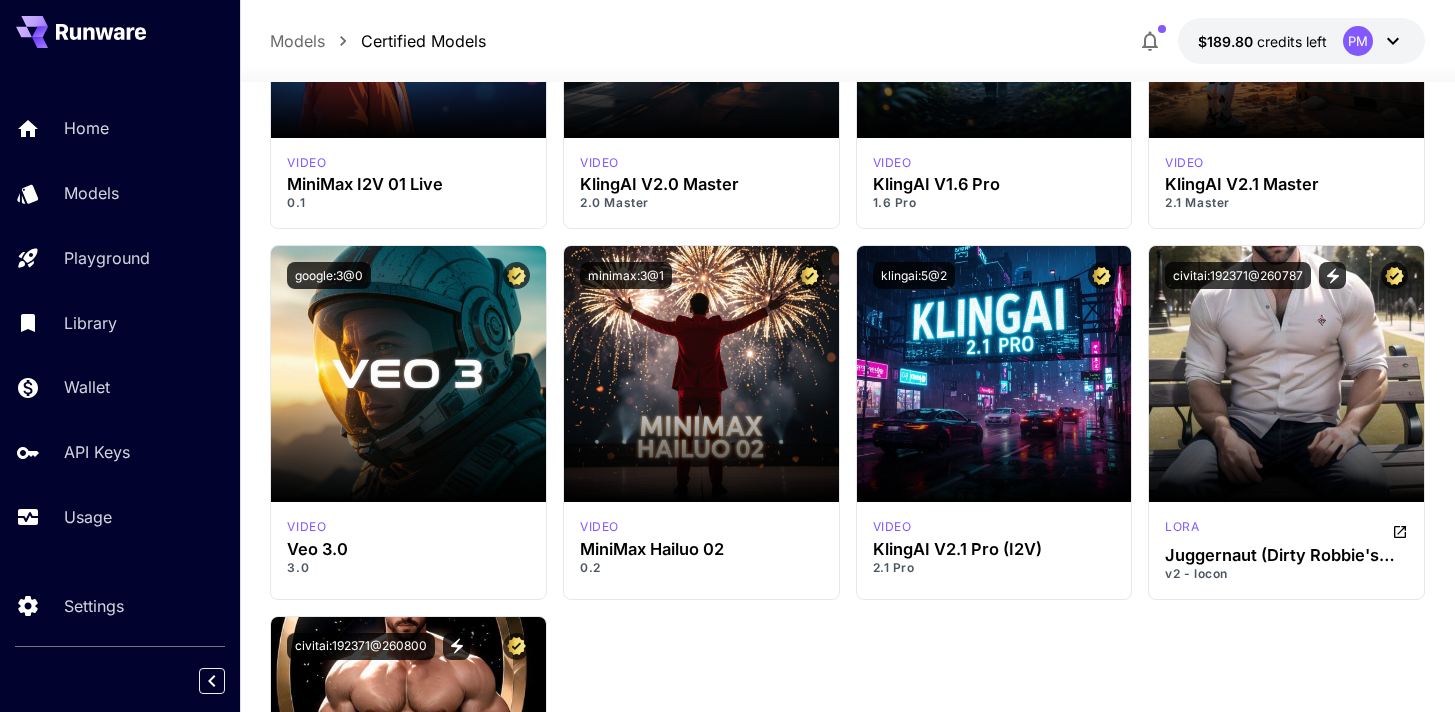 scroll, scrollTop: 13932, scrollLeft: 0, axis: vertical 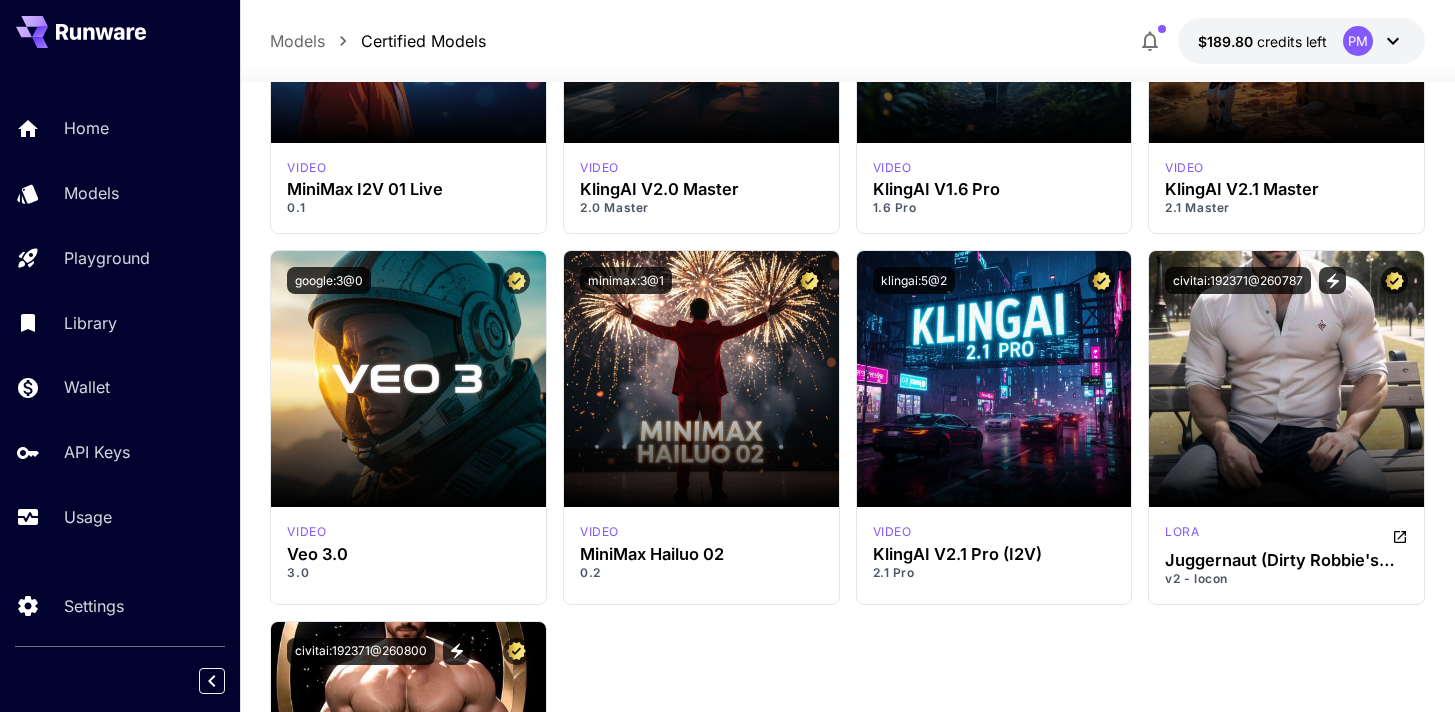 type 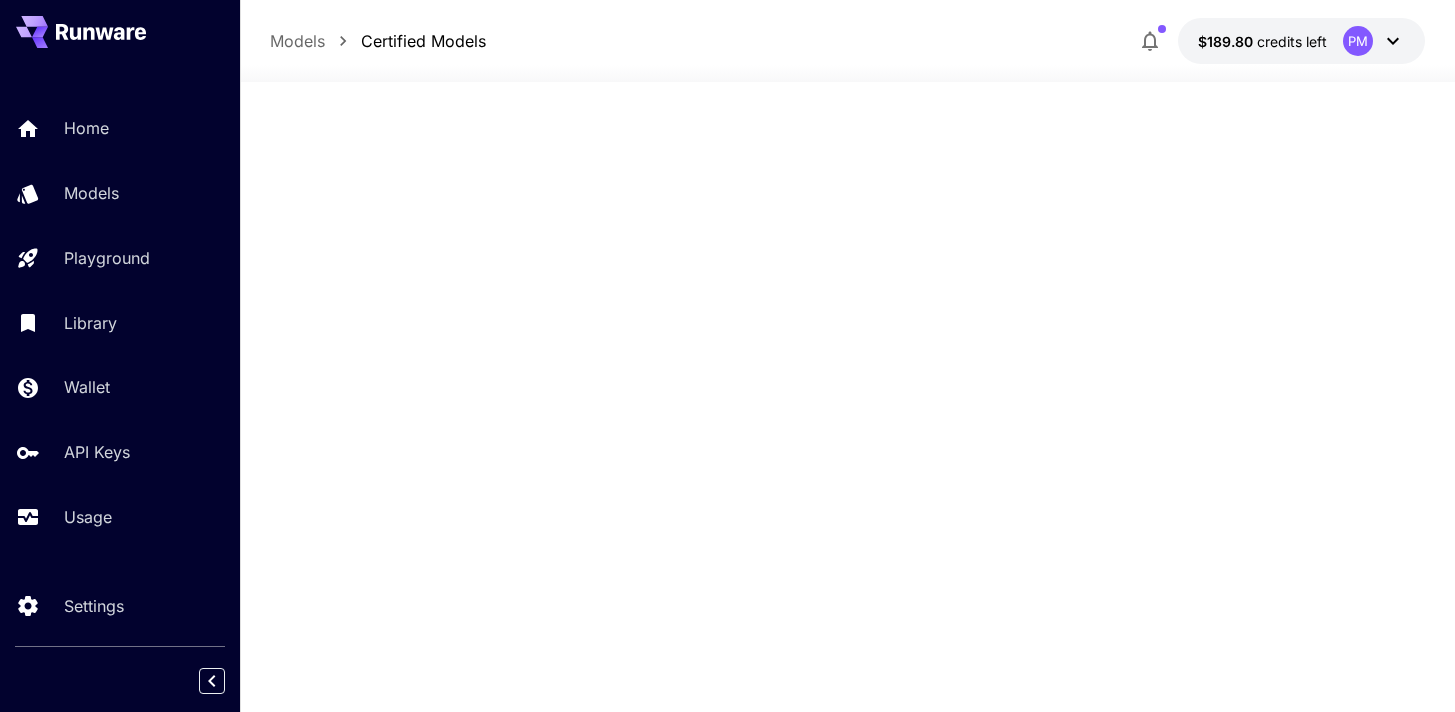 scroll, scrollTop: 1112, scrollLeft: 0, axis: vertical 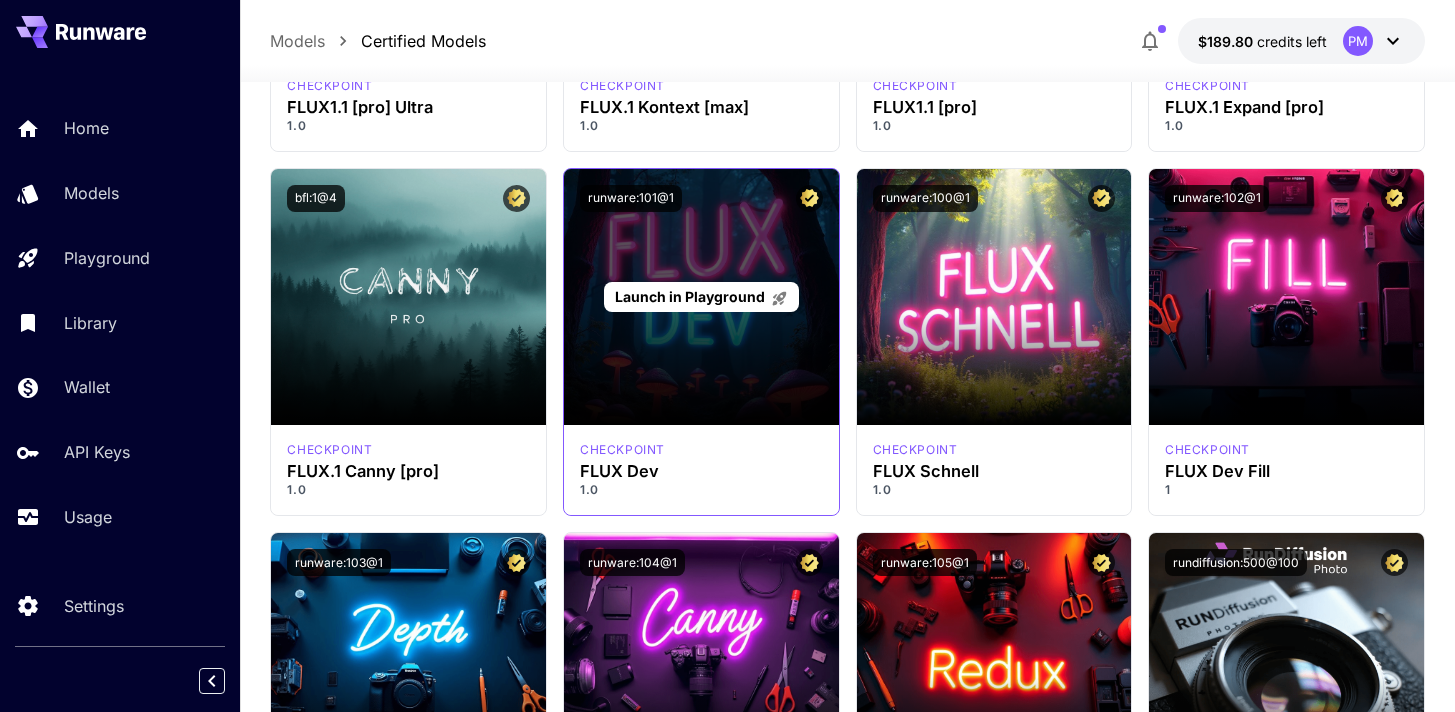 click on "Launch in Playground" at bounding box center [701, 297] 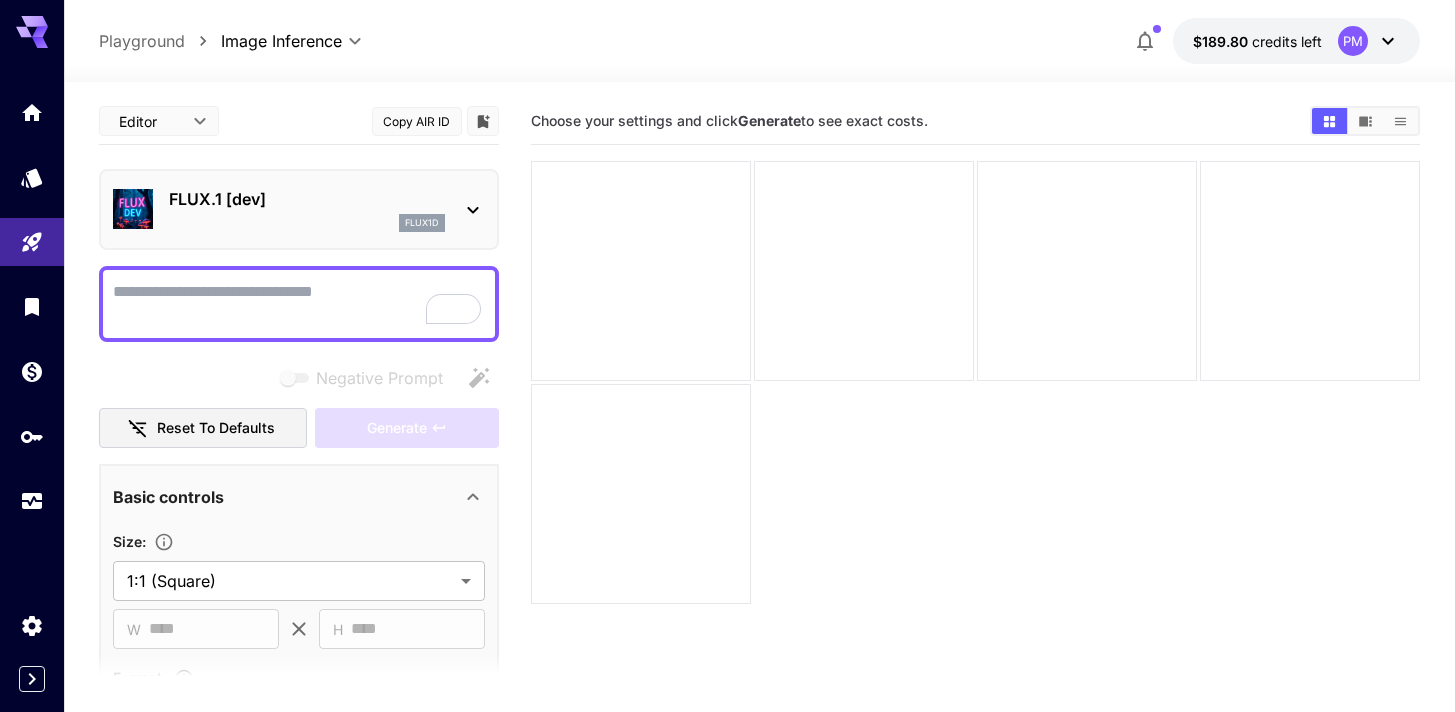 click on "flux1d" at bounding box center (307, 223) 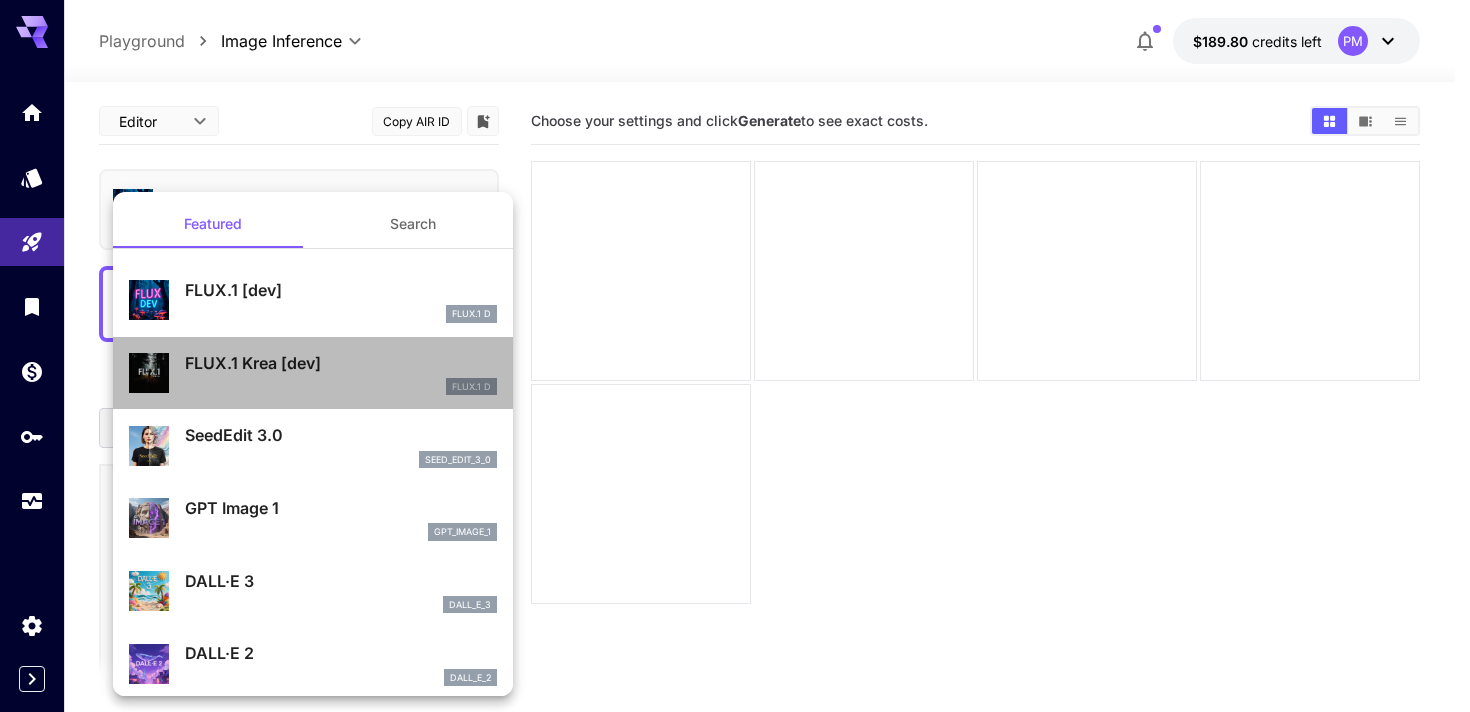 click on "FLUX.1 Krea [dev]" at bounding box center [341, 363] 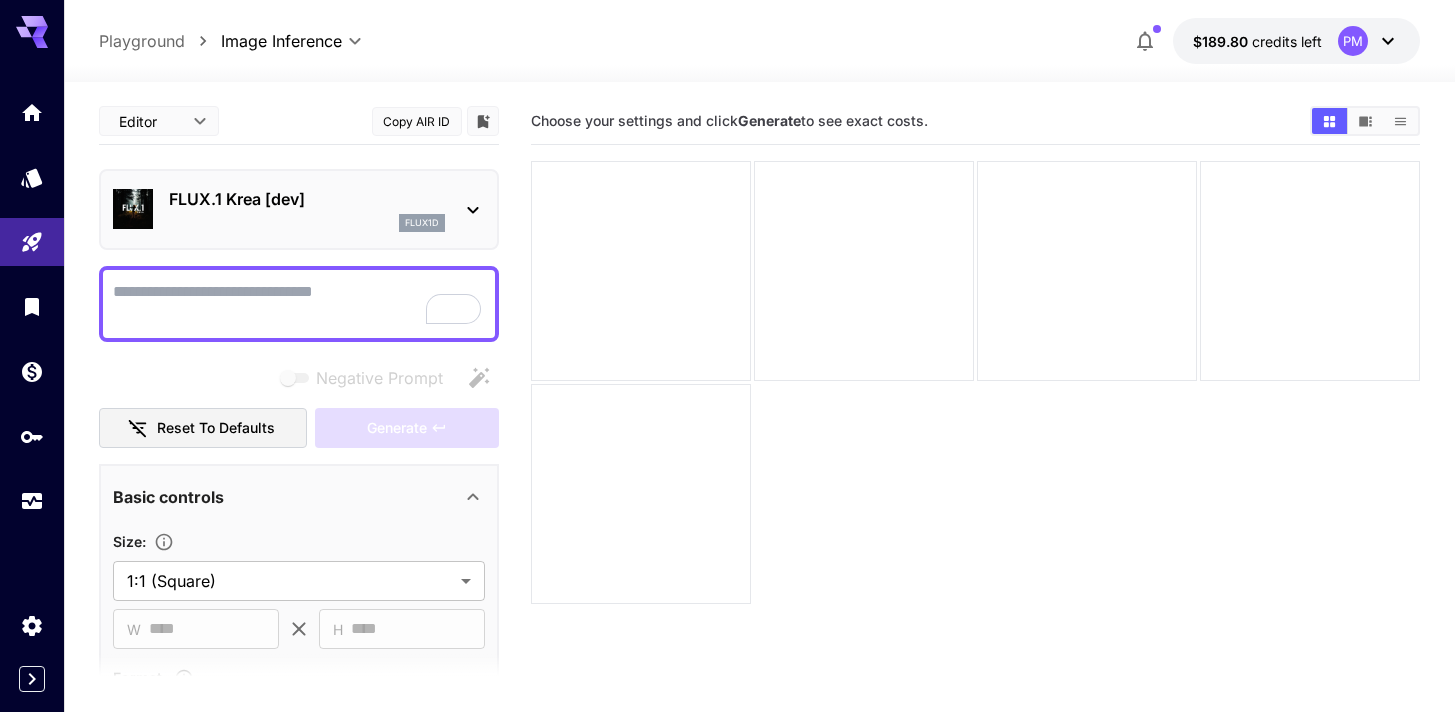 click on "FLUX.1 Krea [dev] flux1d" at bounding box center (307, 209) 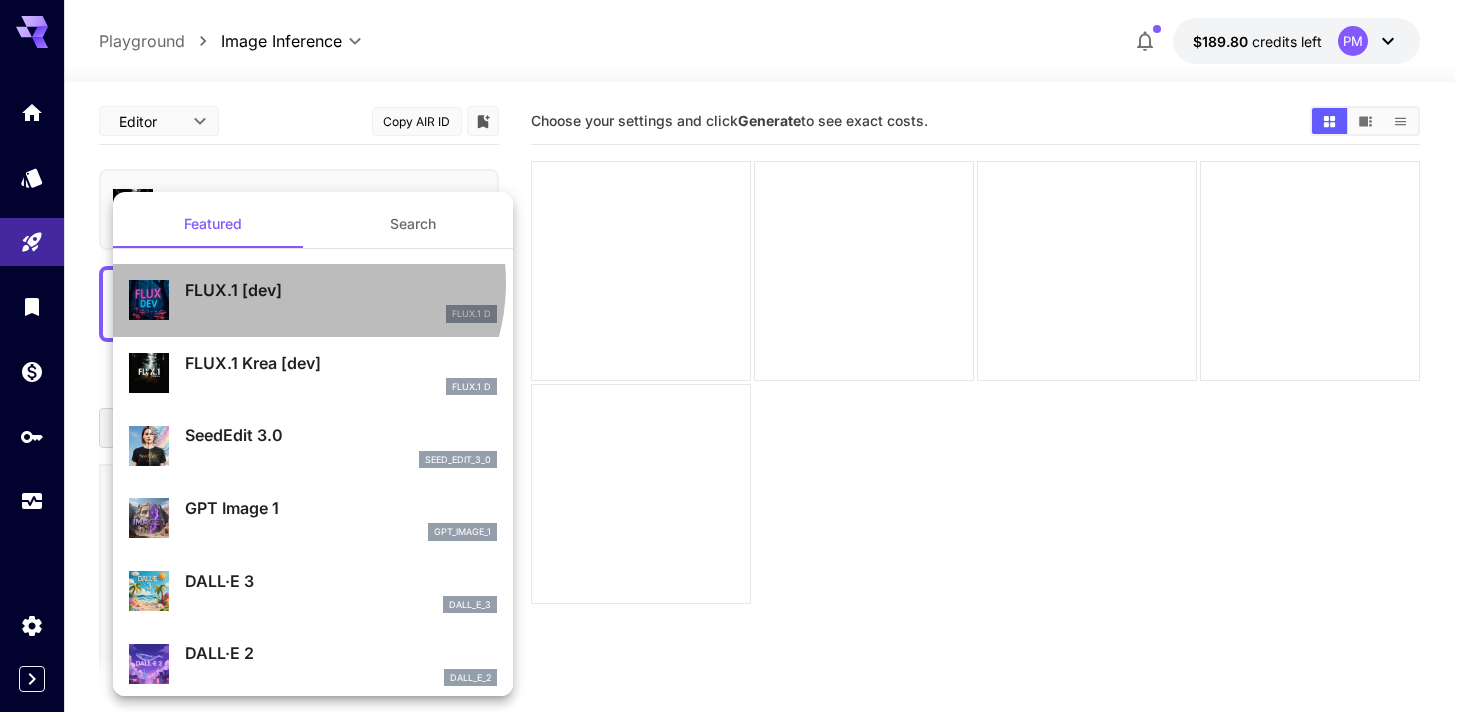 click on "FLUX.1 [dev]" at bounding box center [341, 290] 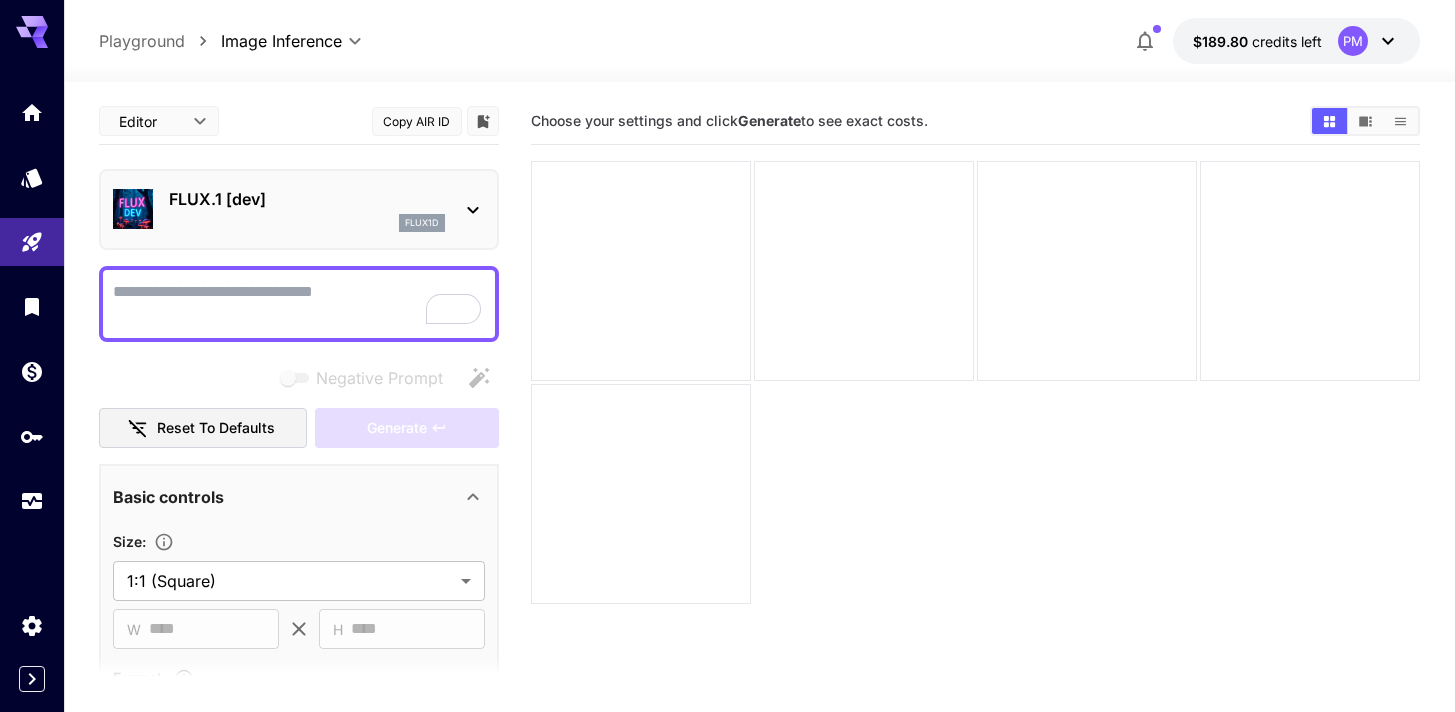 click on "flux1d" at bounding box center (307, 223) 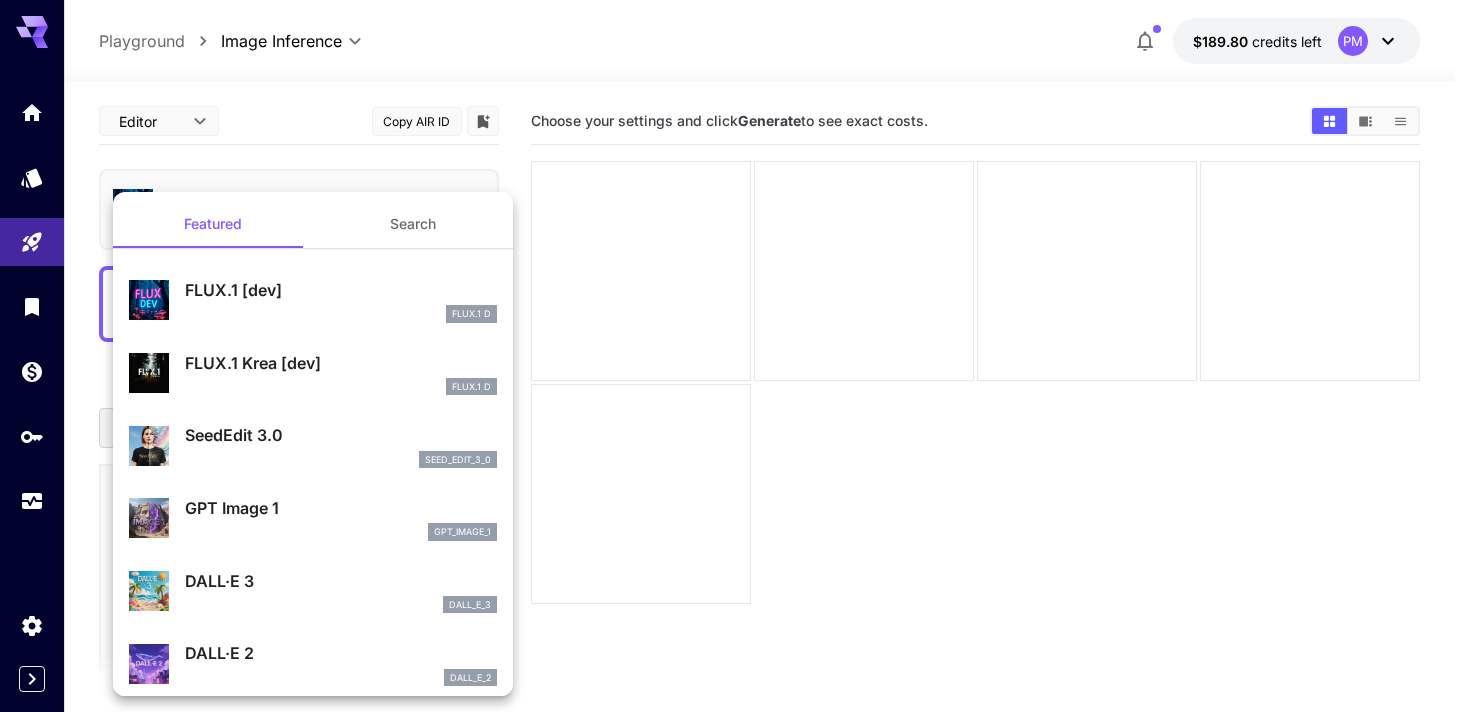 click on "FLUX.1 Krea [dev] FLUX.1 D" at bounding box center (313, 373) 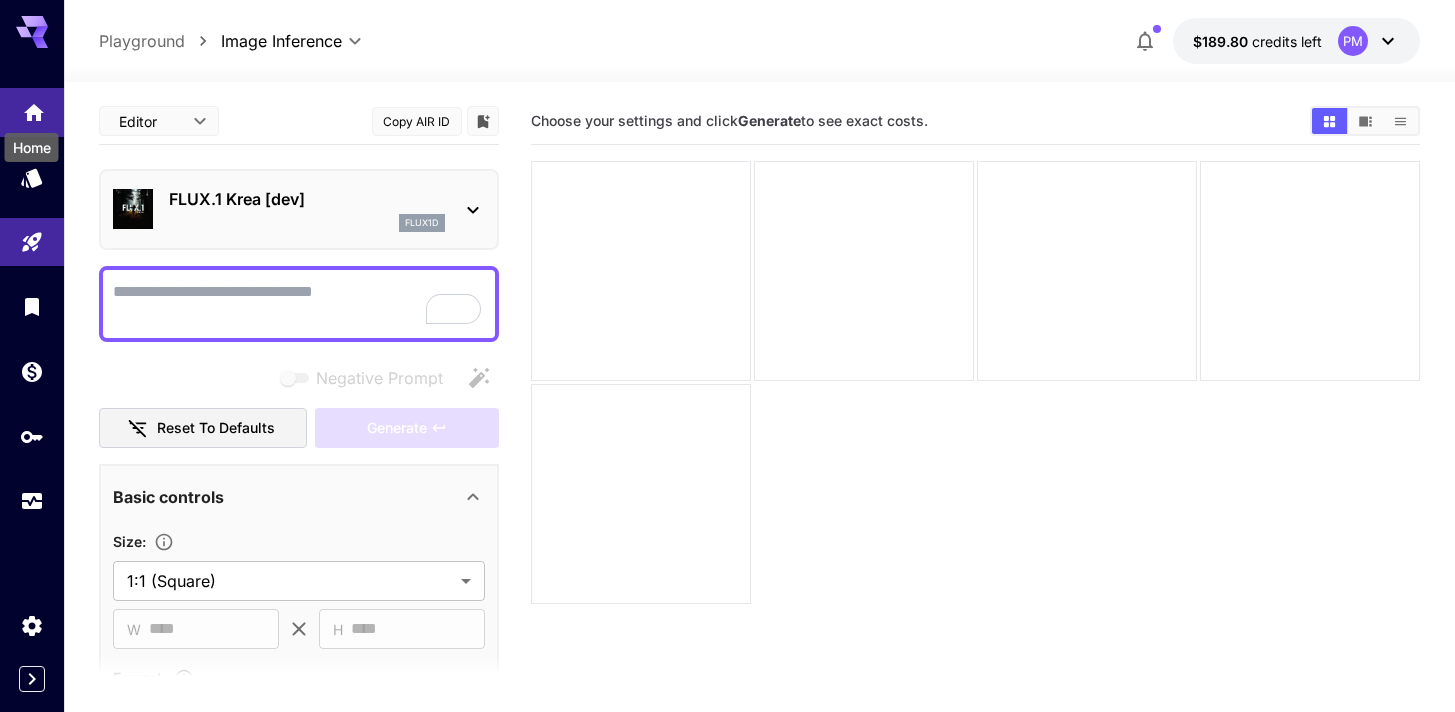 click 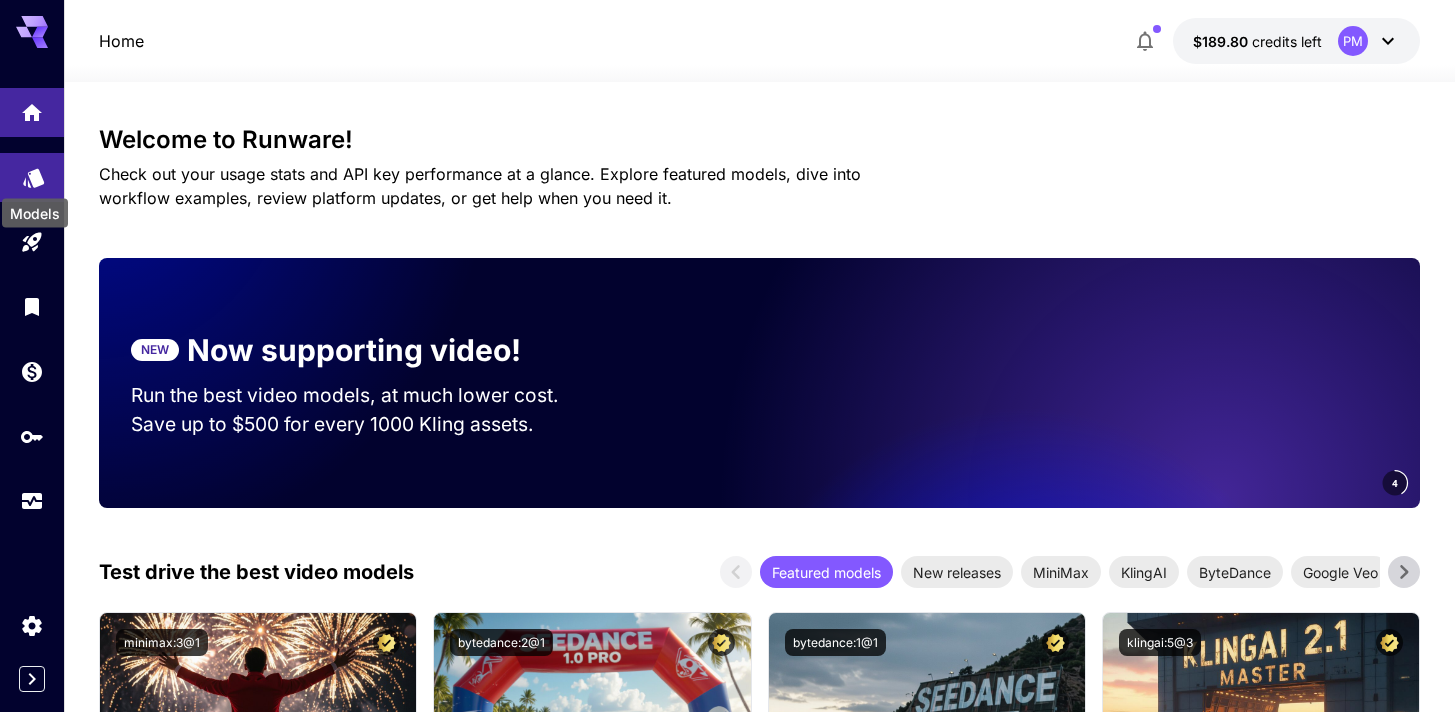 click 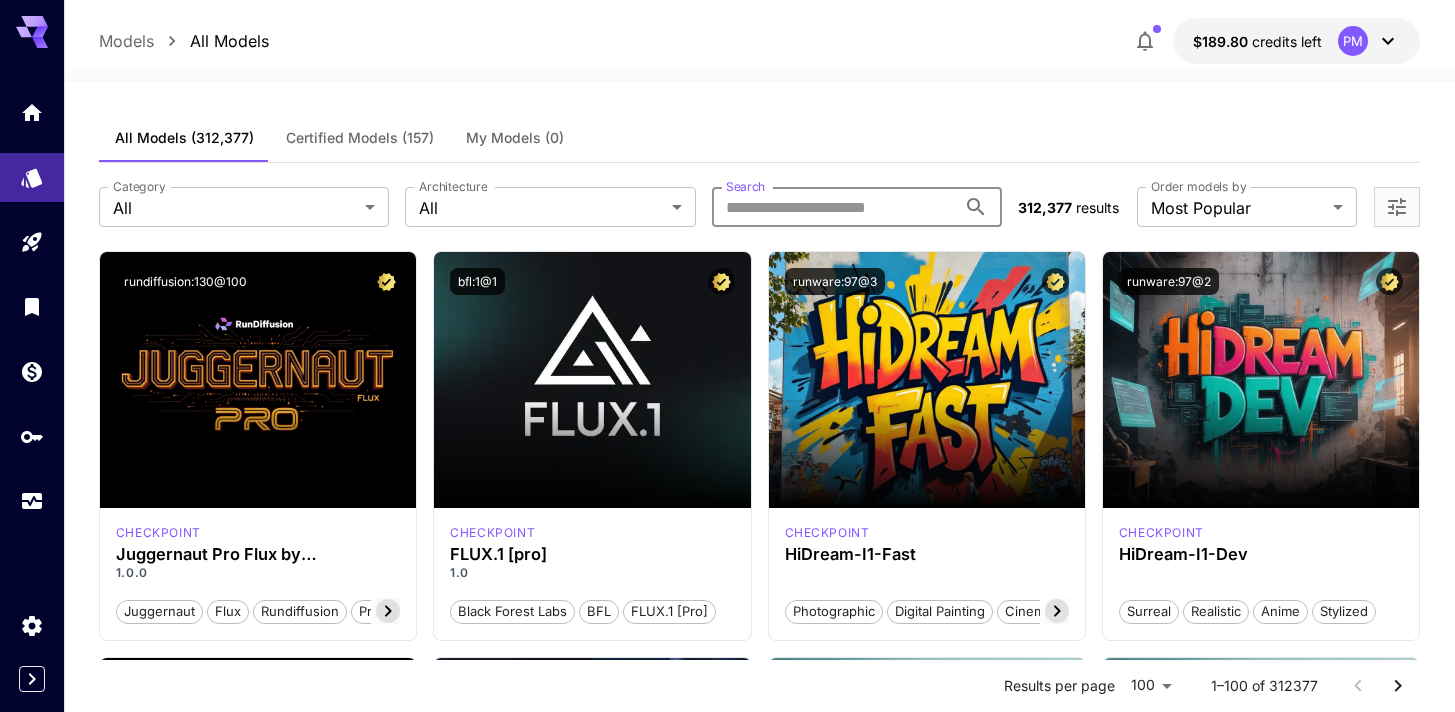 click on "Search" at bounding box center [834, 207] 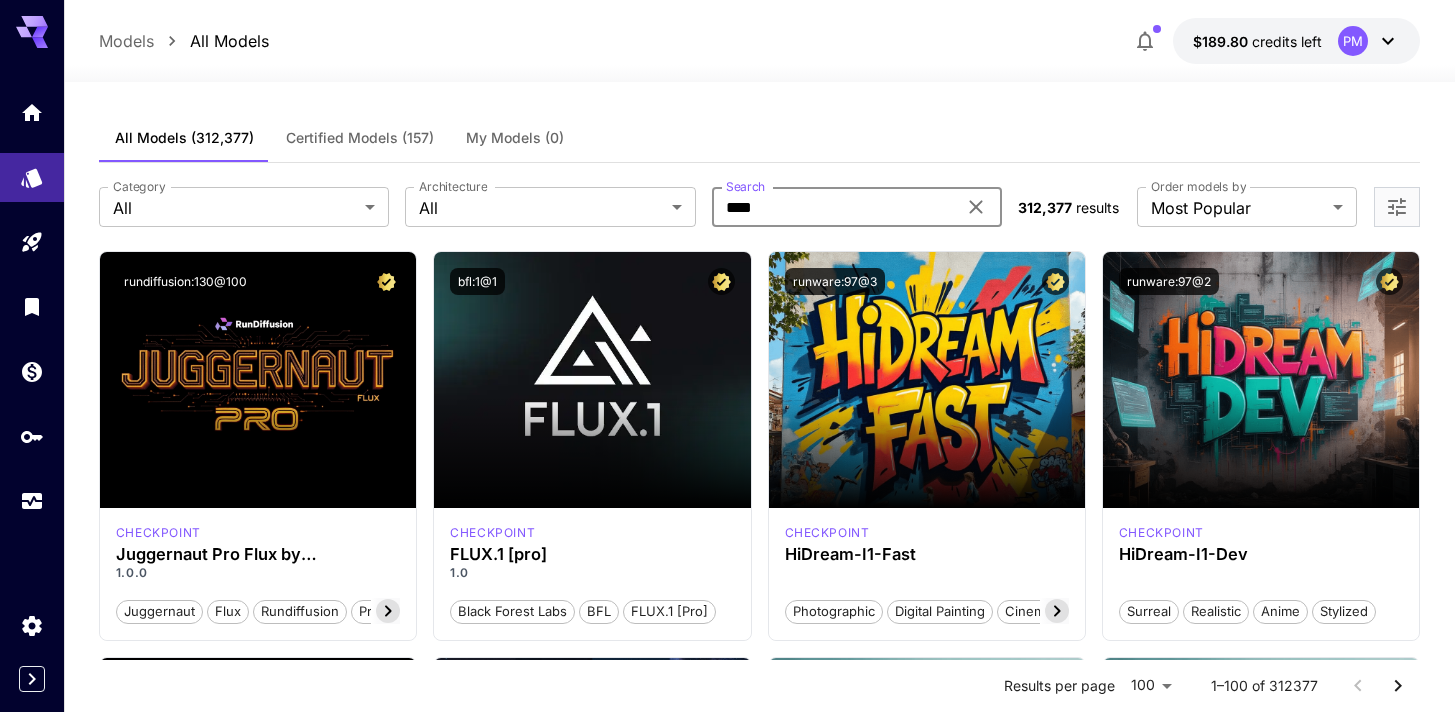 type on "****" 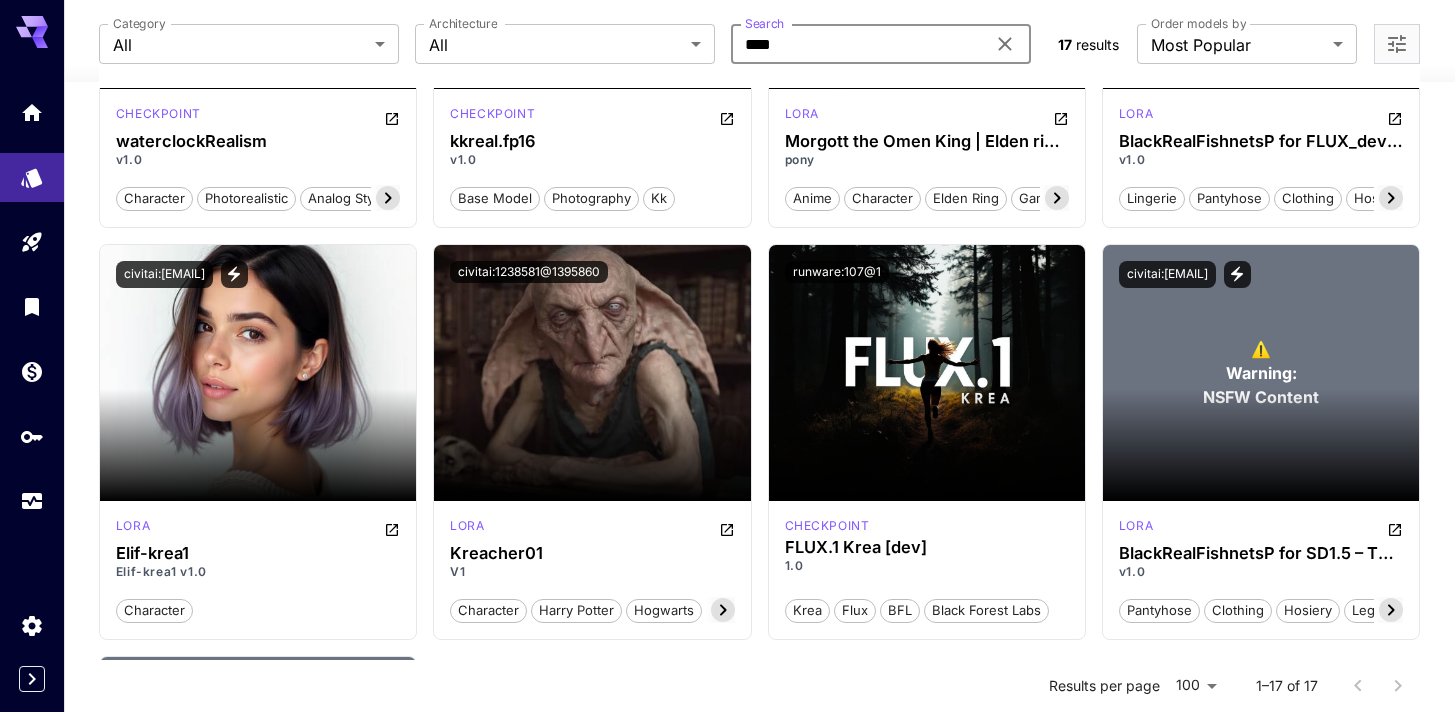 scroll, scrollTop: 1239, scrollLeft: 0, axis: vertical 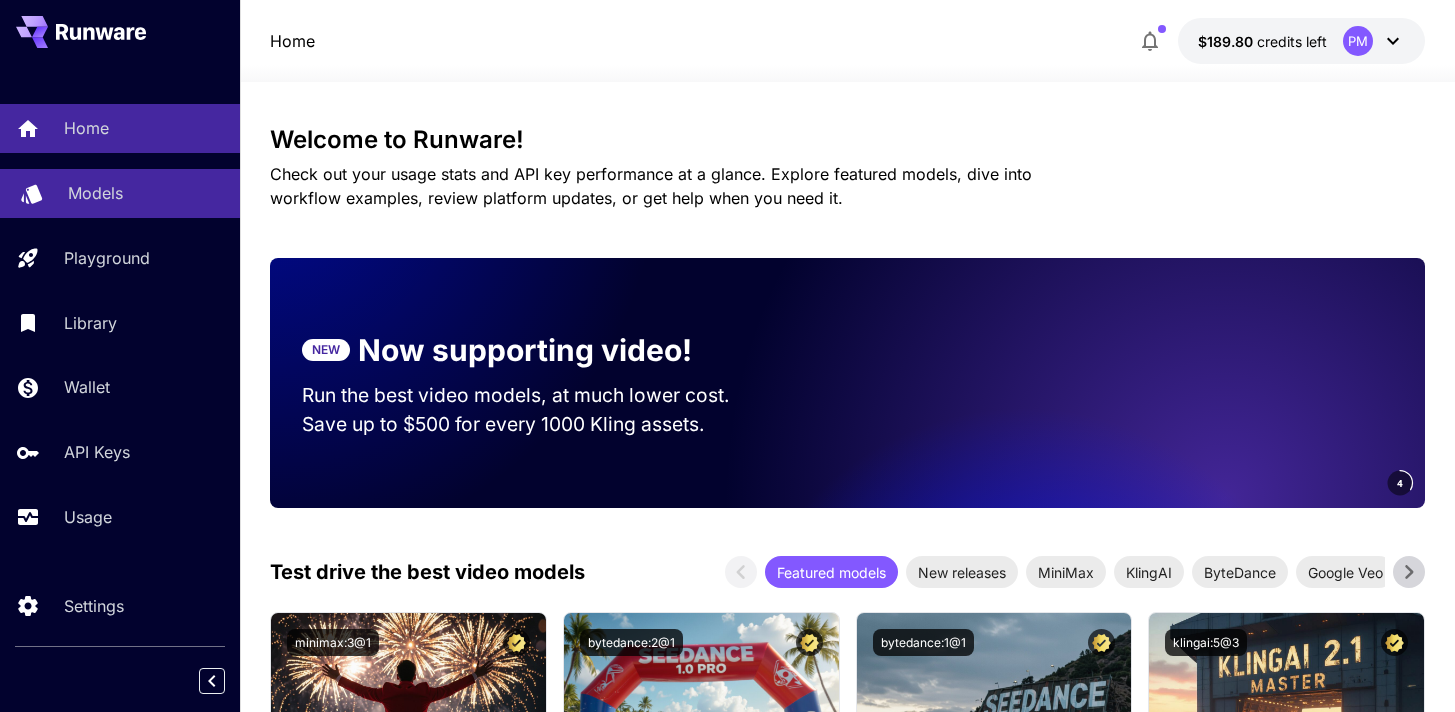 click on "Models" at bounding box center [146, 193] 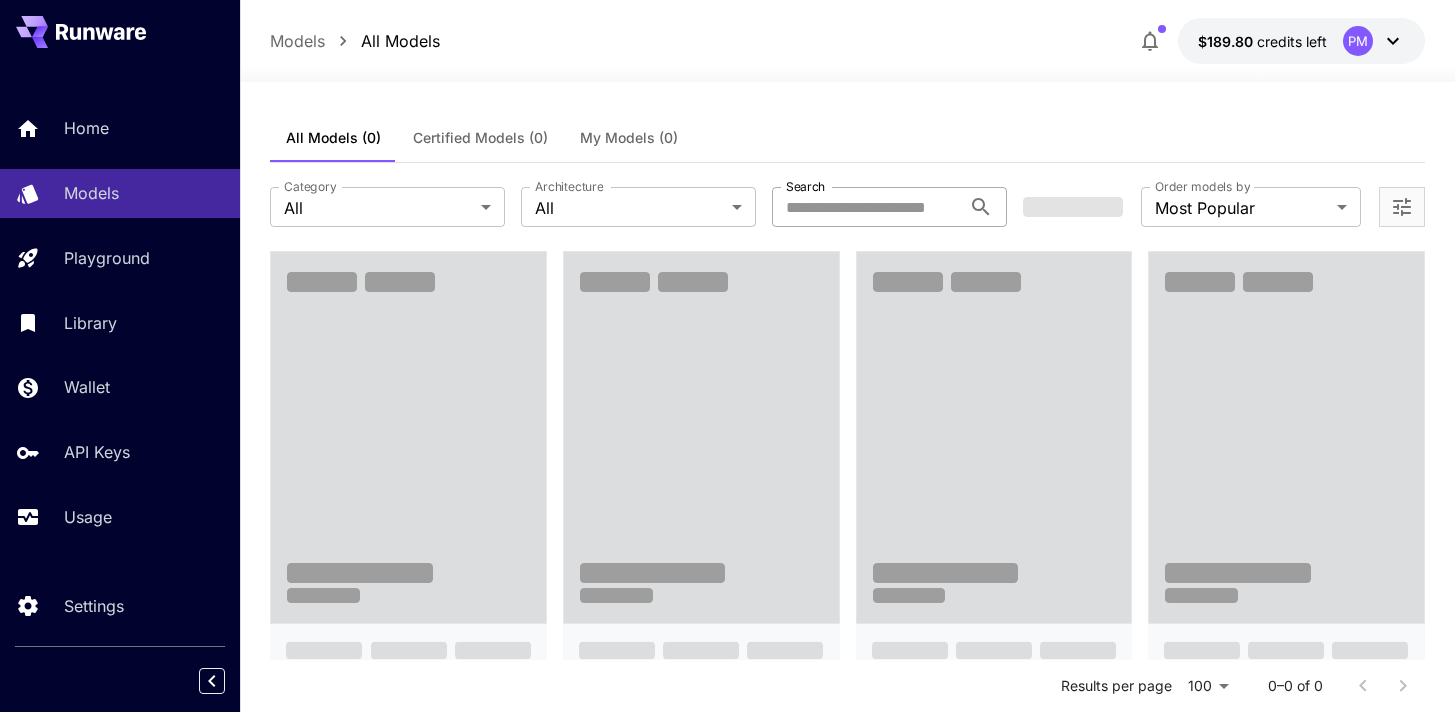 click on "Search" at bounding box center [866, 207] 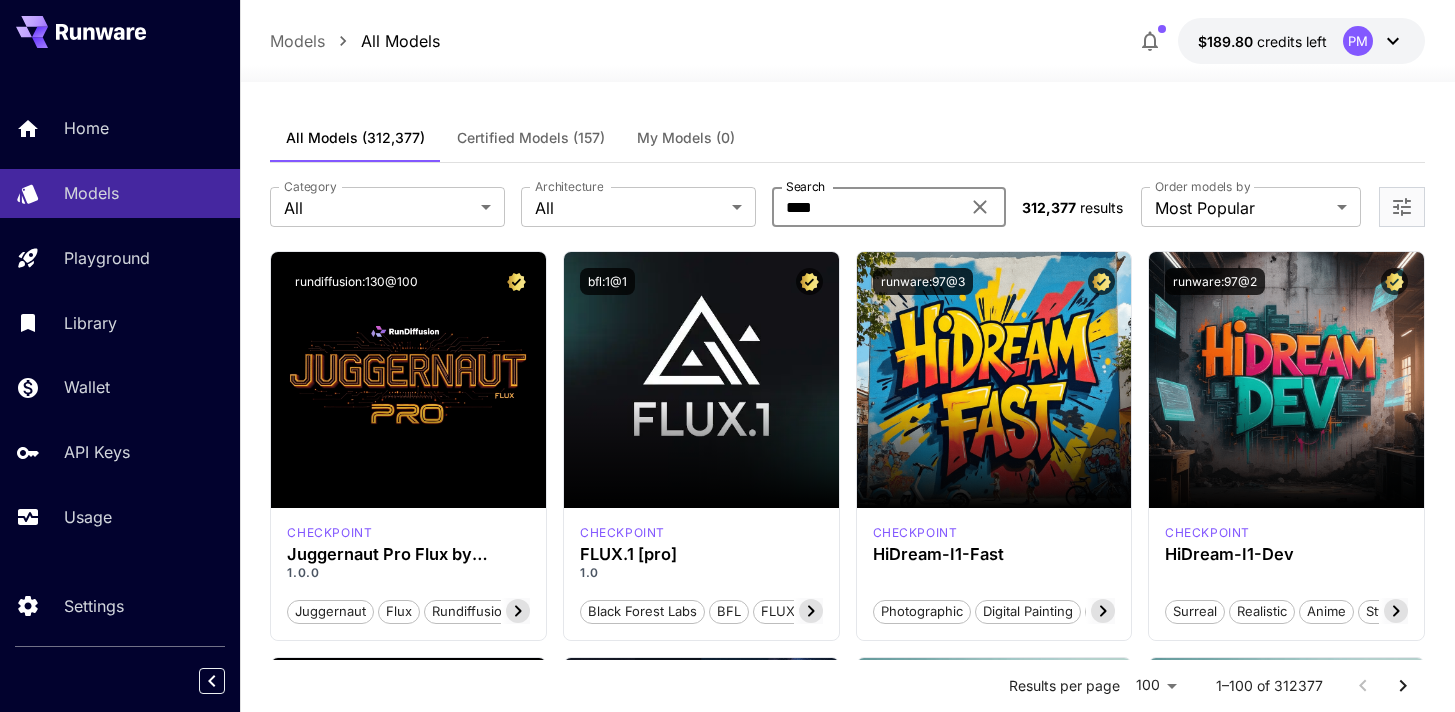 type on "****" 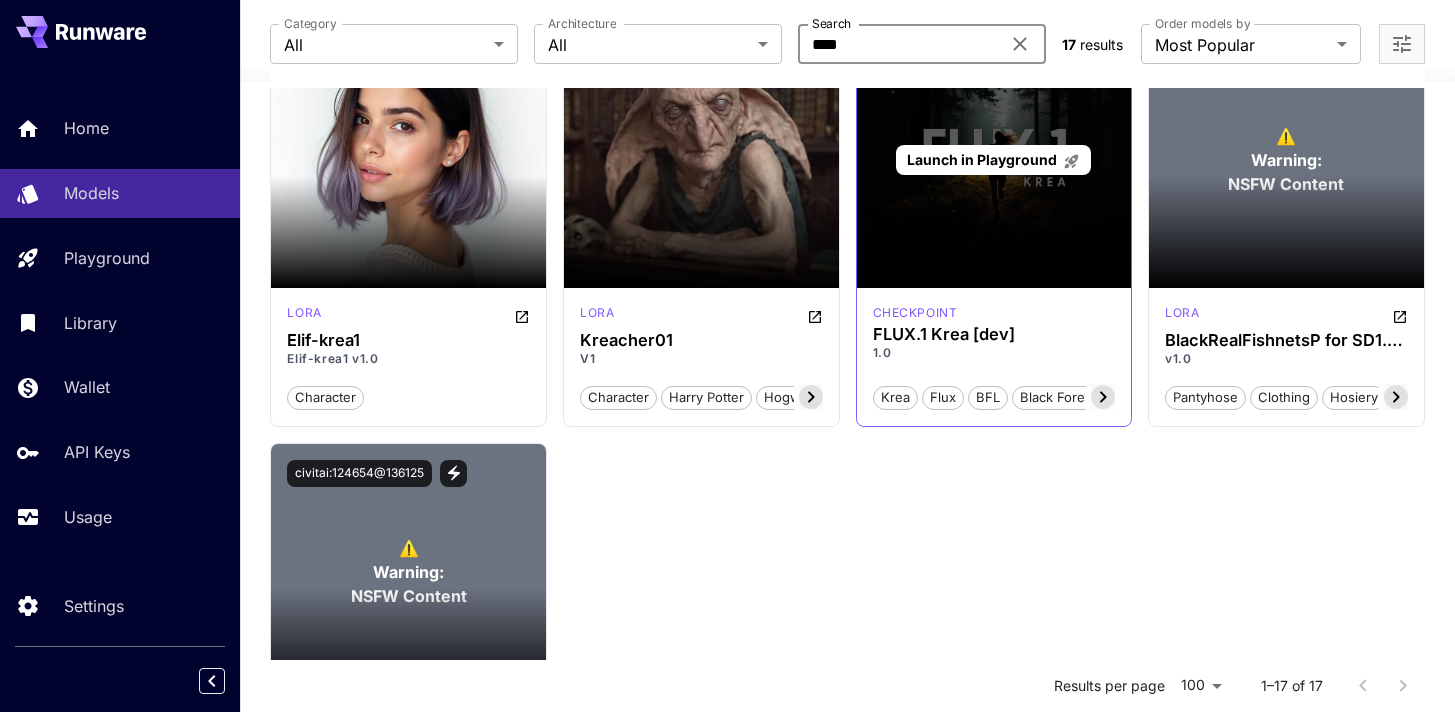 scroll, scrollTop: 1407, scrollLeft: 0, axis: vertical 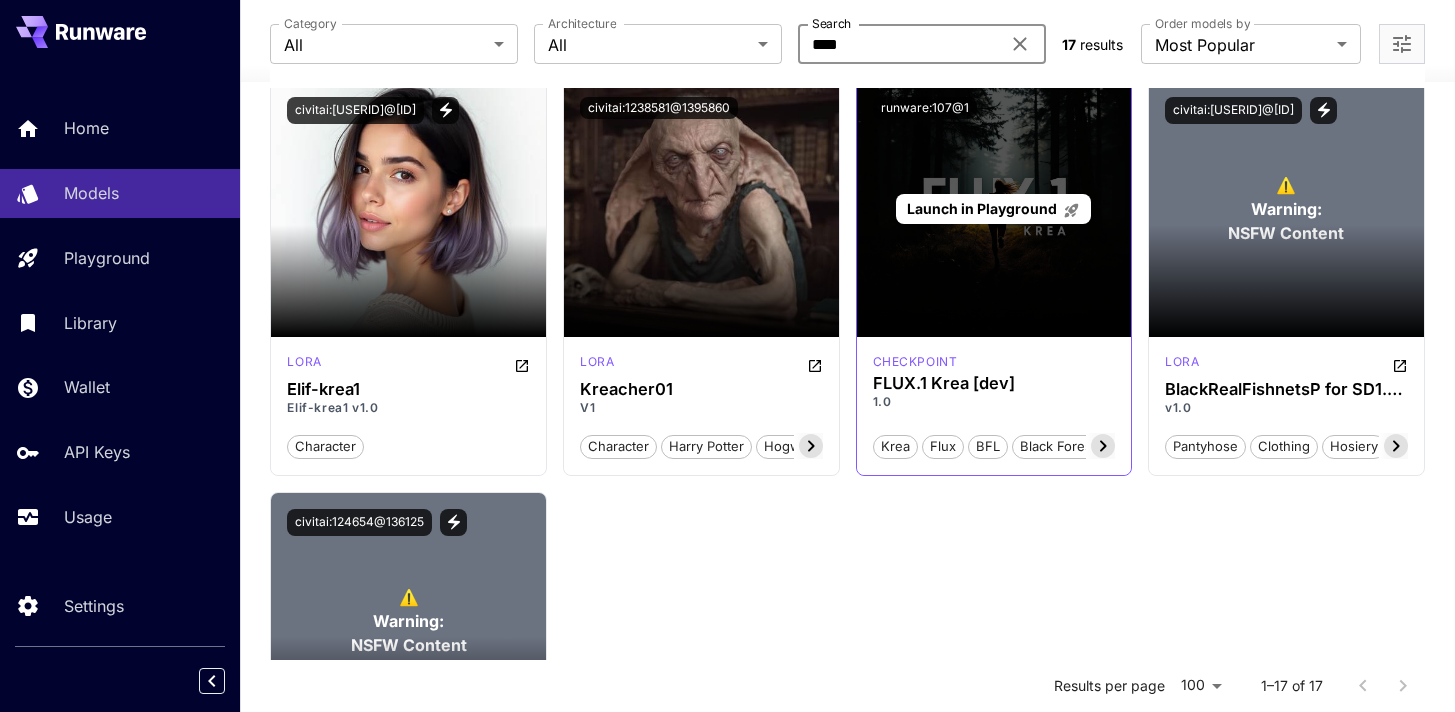 click on "Launch in Playground" at bounding box center [982, 208] 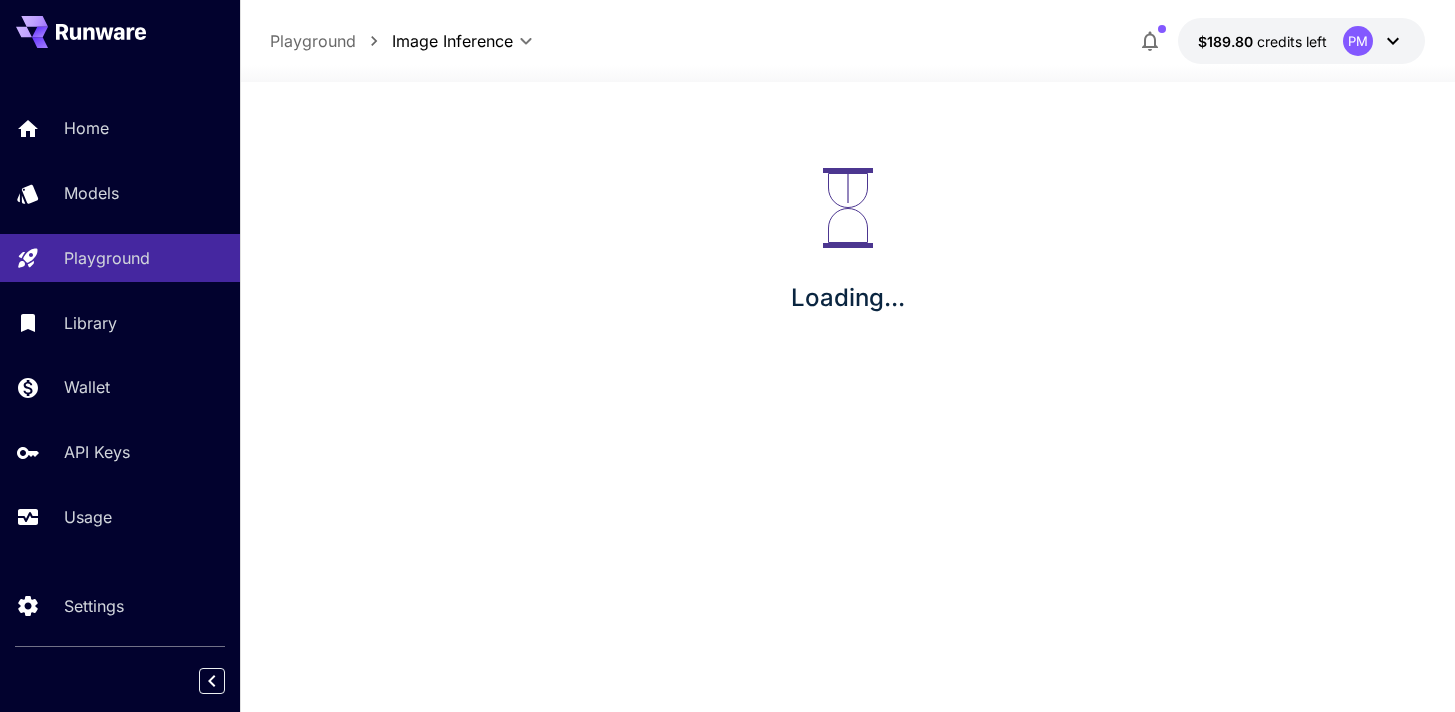 scroll, scrollTop: 0, scrollLeft: 0, axis: both 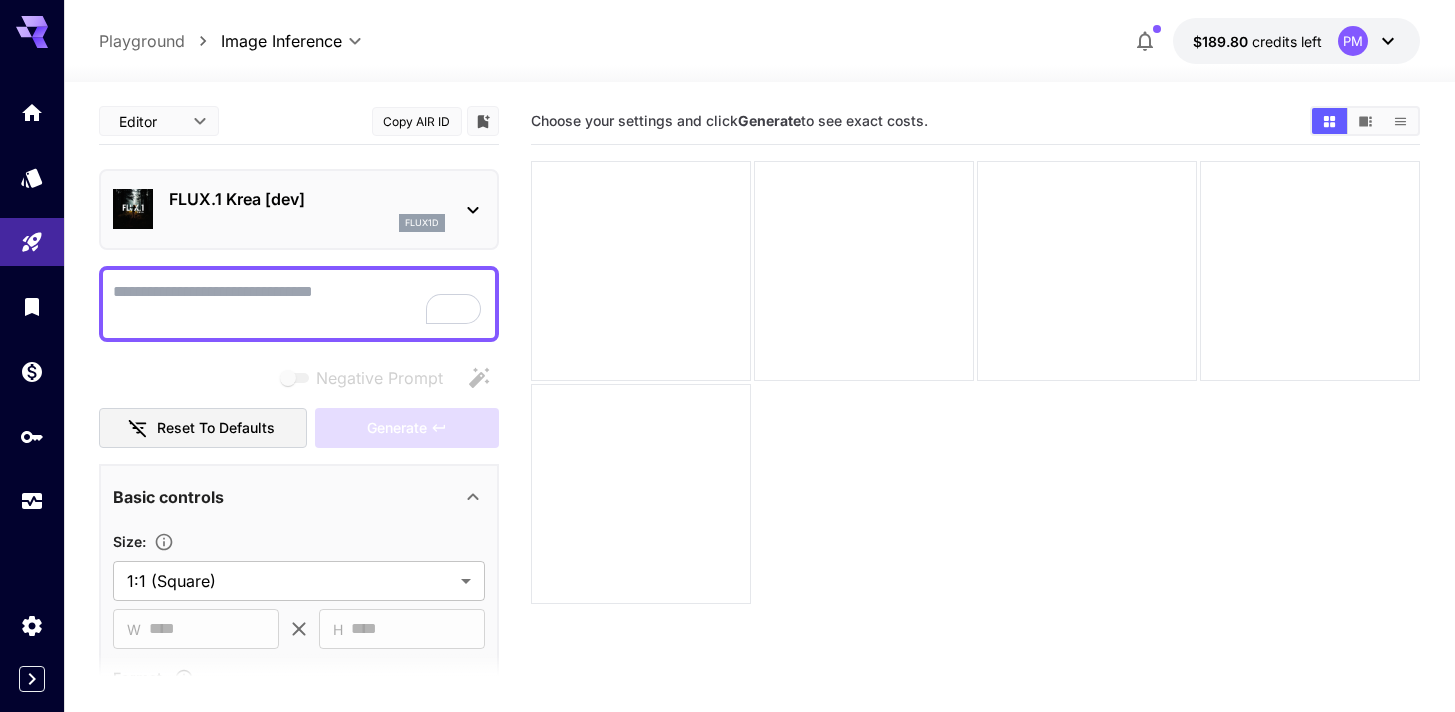 click on "Negative Prompt" at bounding box center (299, 304) 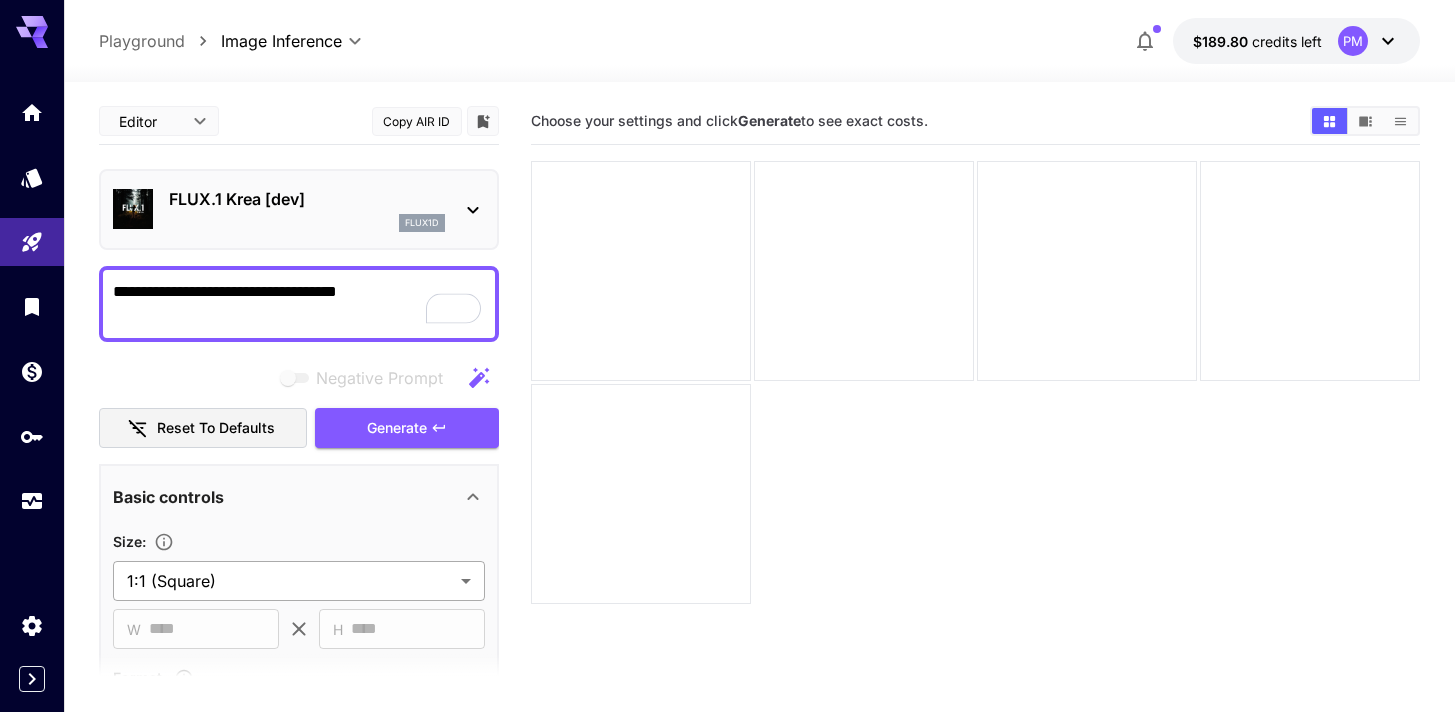 type on "**********" 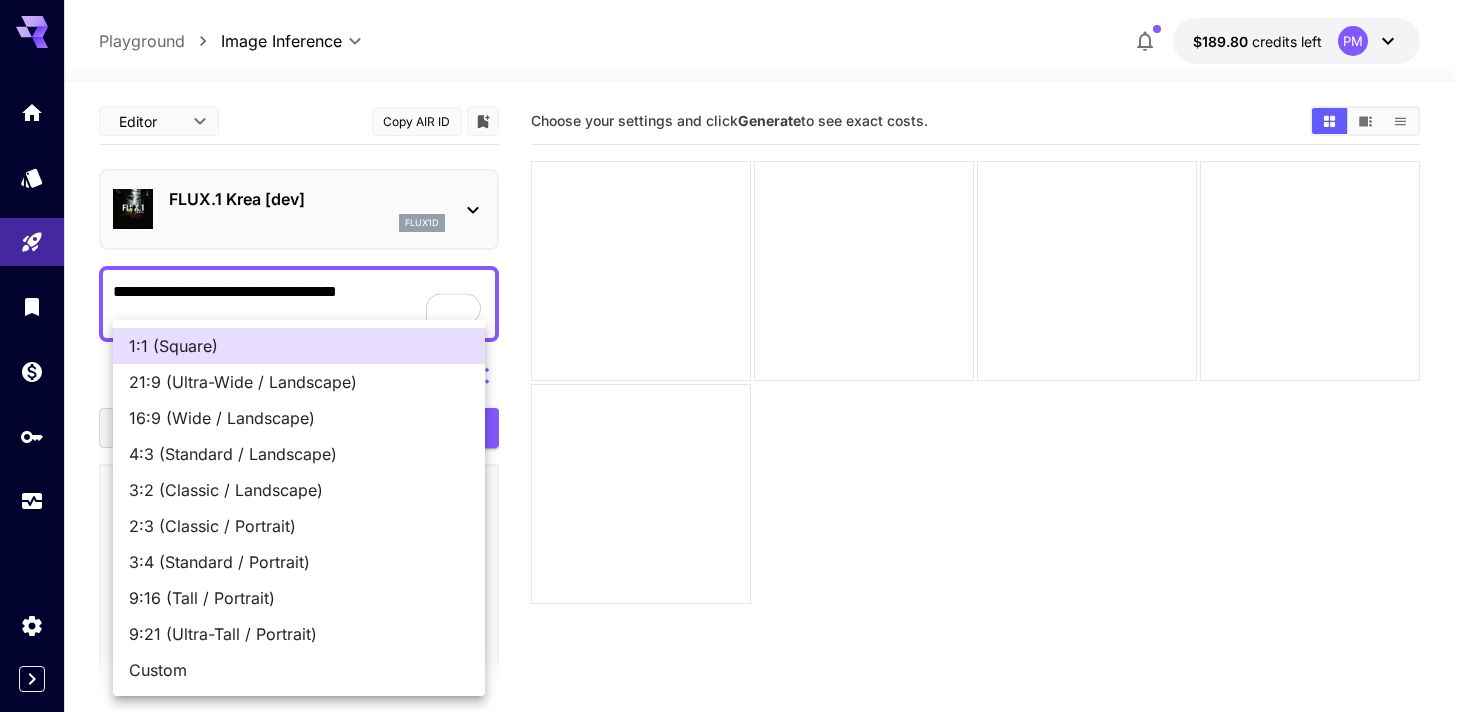 click on "9:16 (Tall / Portrait)" at bounding box center (299, 598) 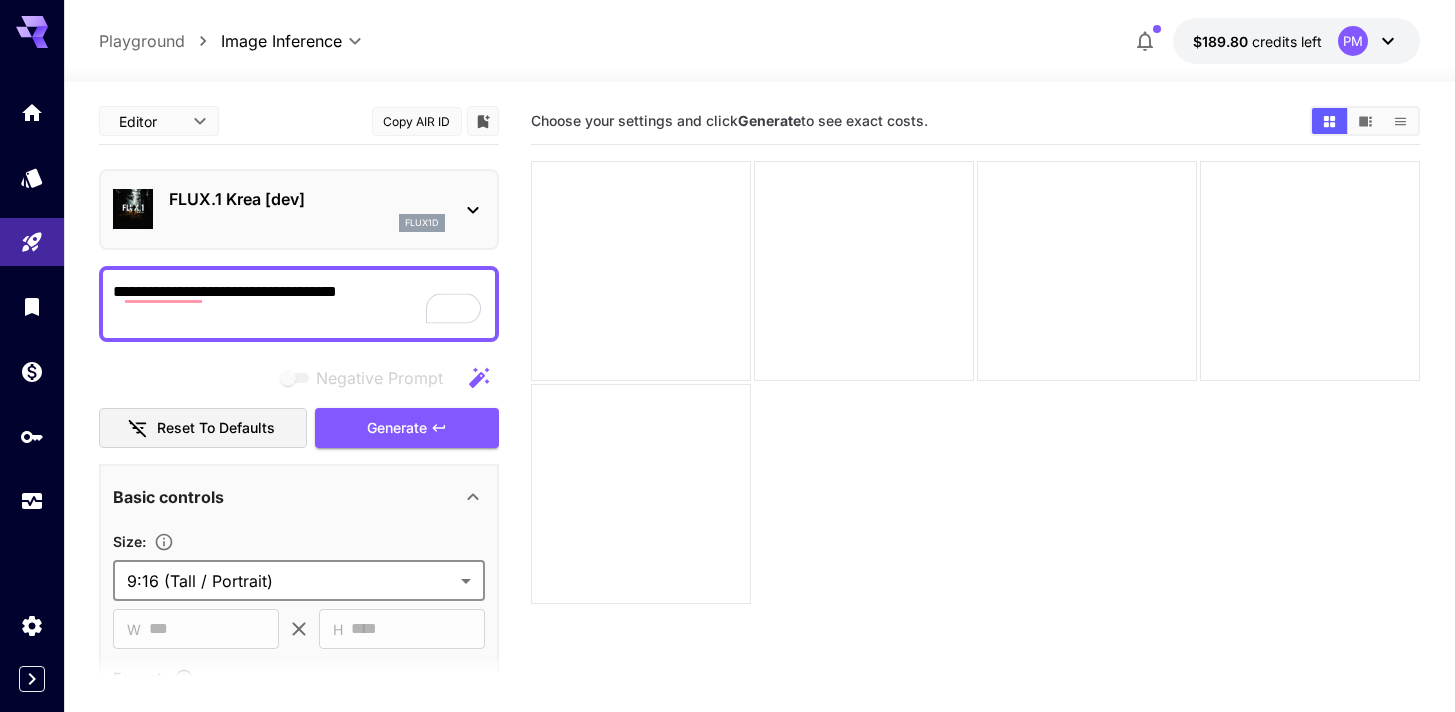 click on "**********" at bounding box center [727, 435] 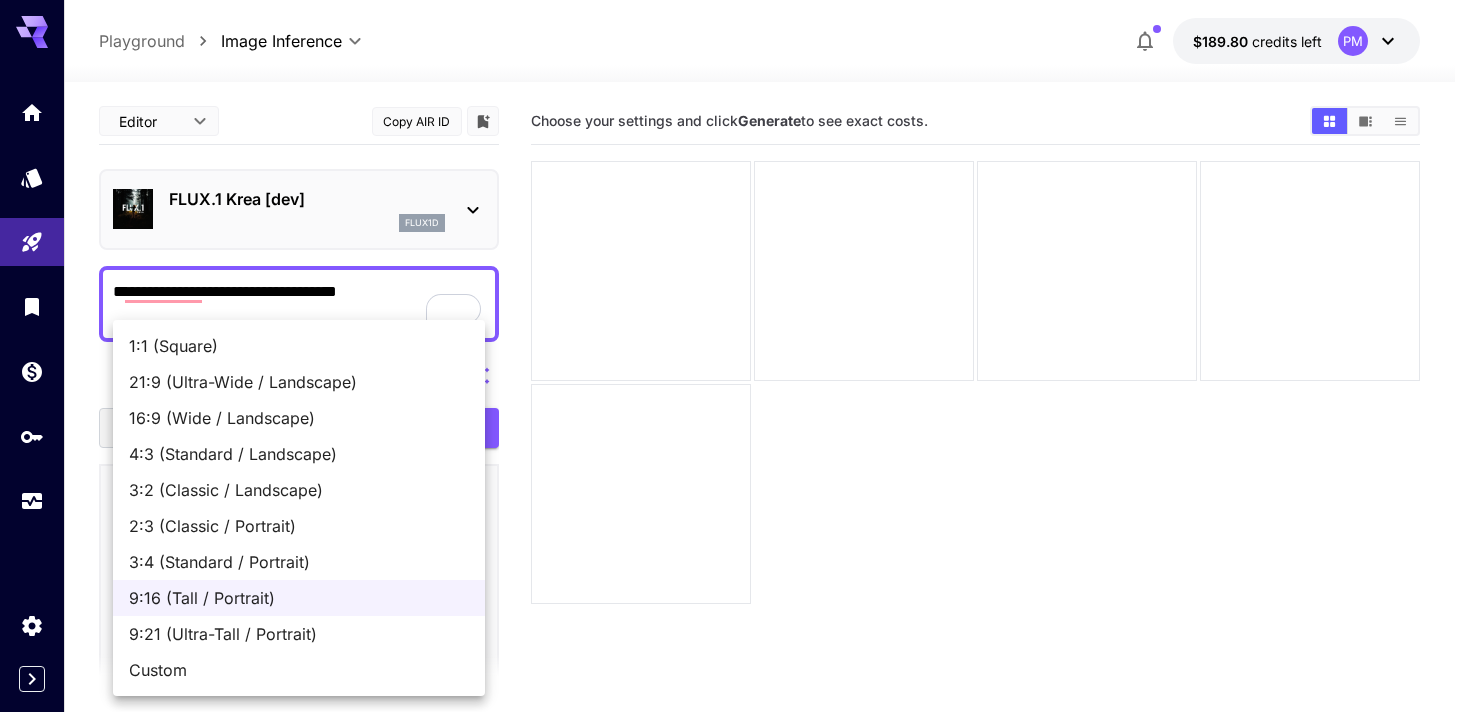click on "2:3 (Classic / Portrait)" at bounding box center (299, 526) 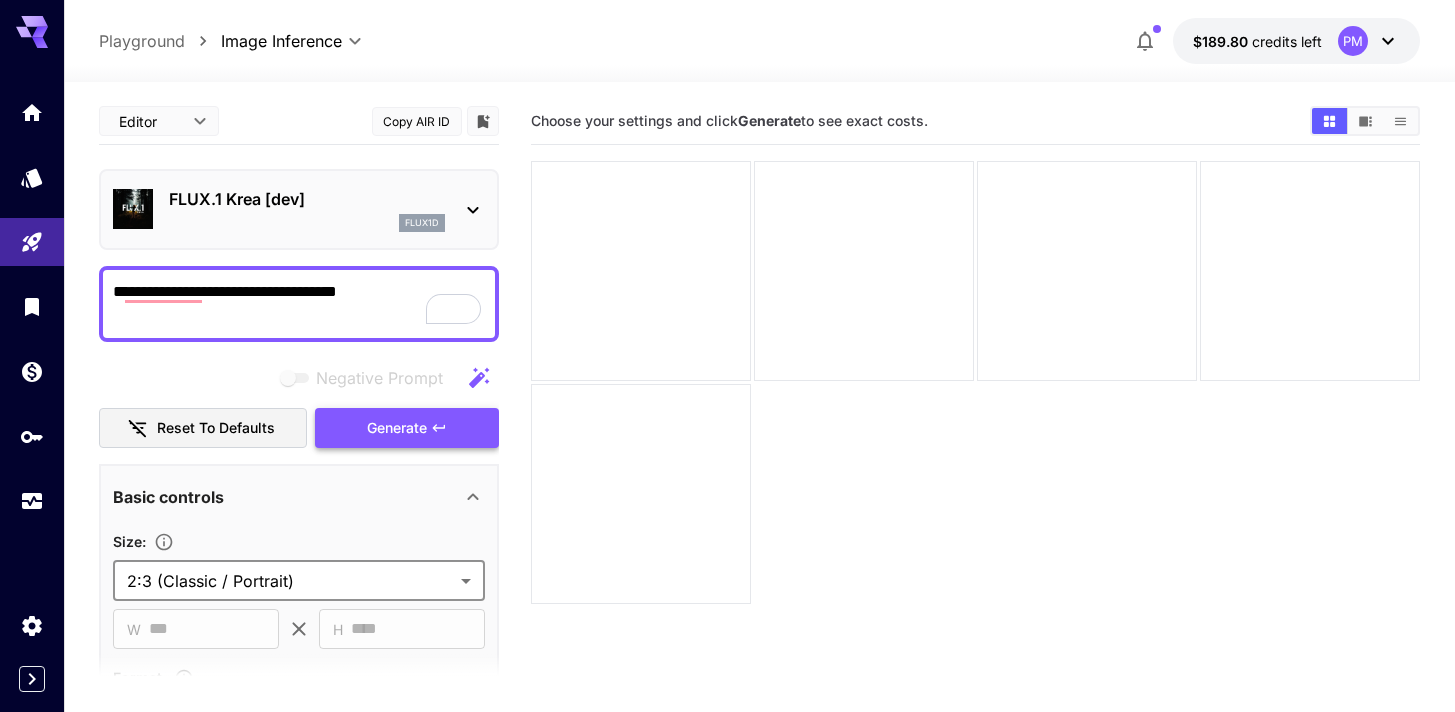click on "Generate" at bounding box center (397, 428) 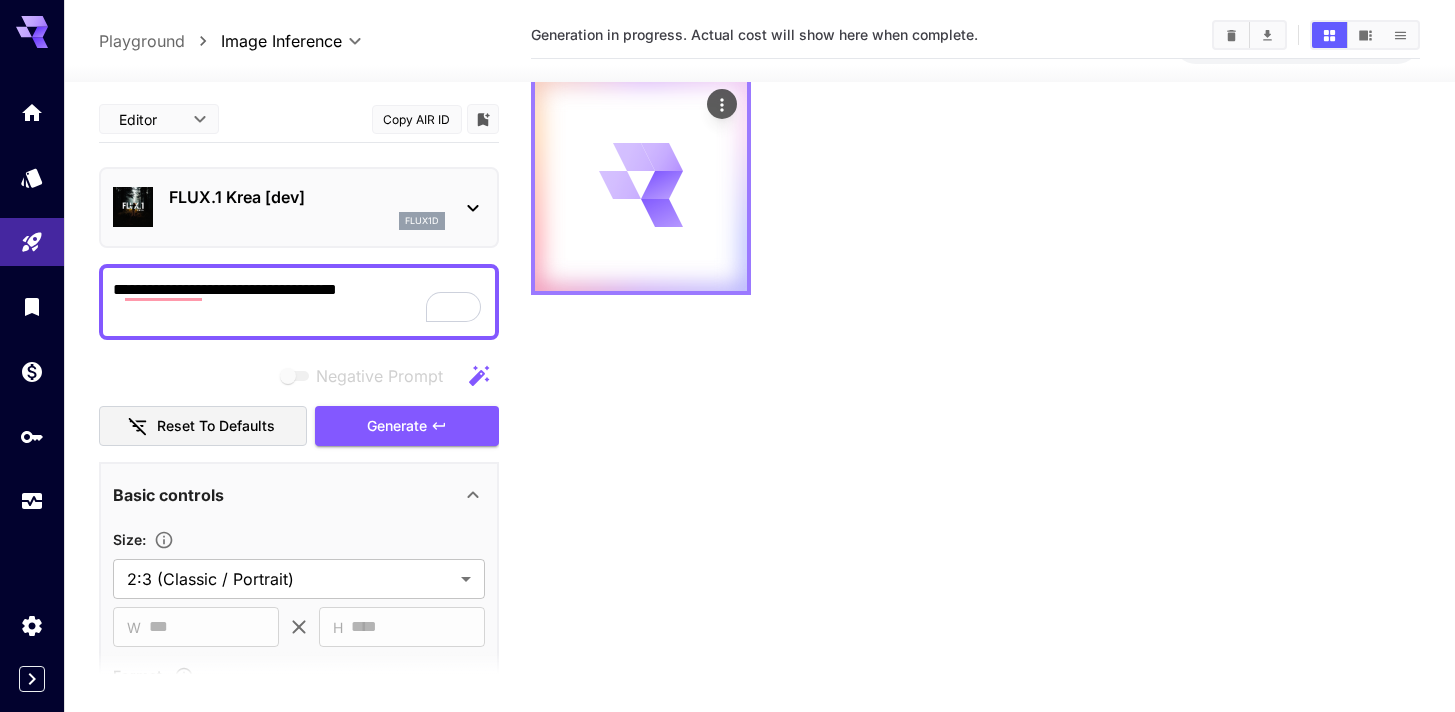 scroll, scrollTop: 0, scrollLeft: 0, axis: both 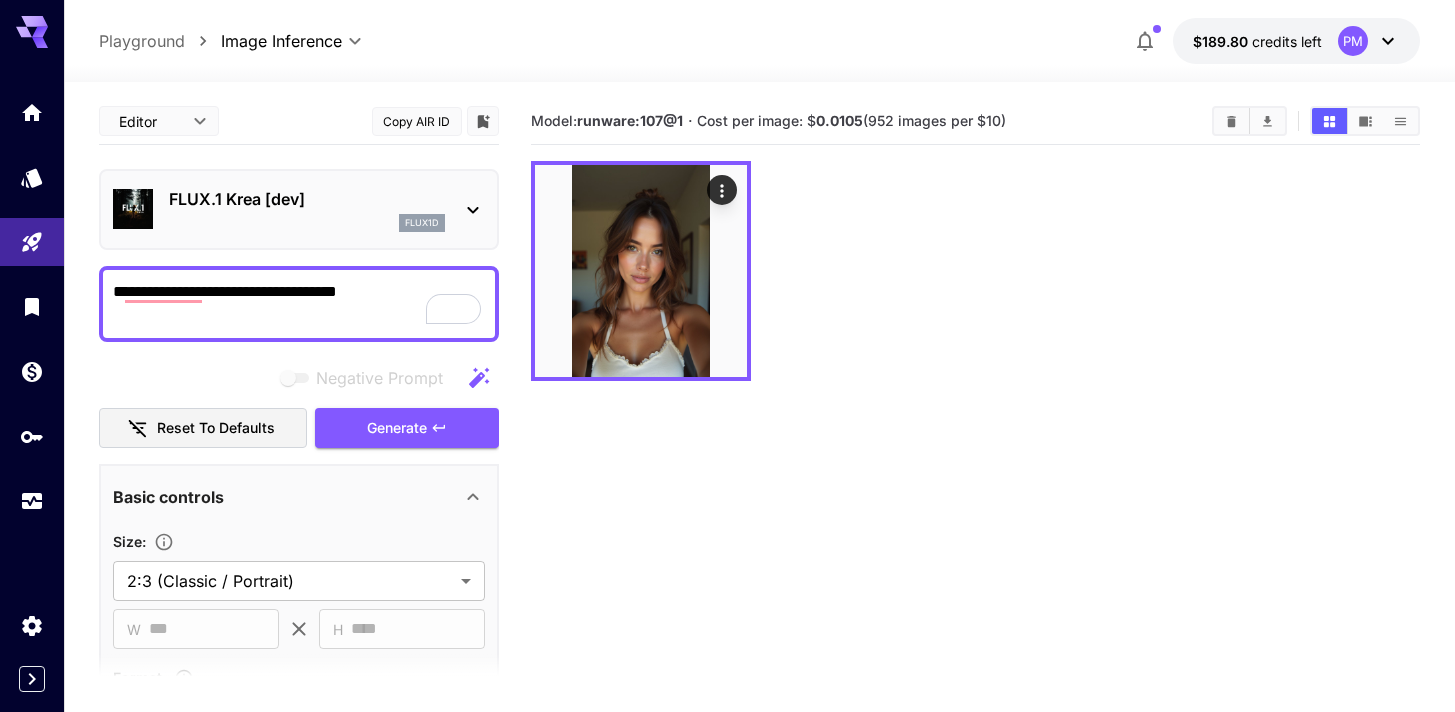 click on "FLUX.1 Krea [dev]" at bounding box center [307, 199] 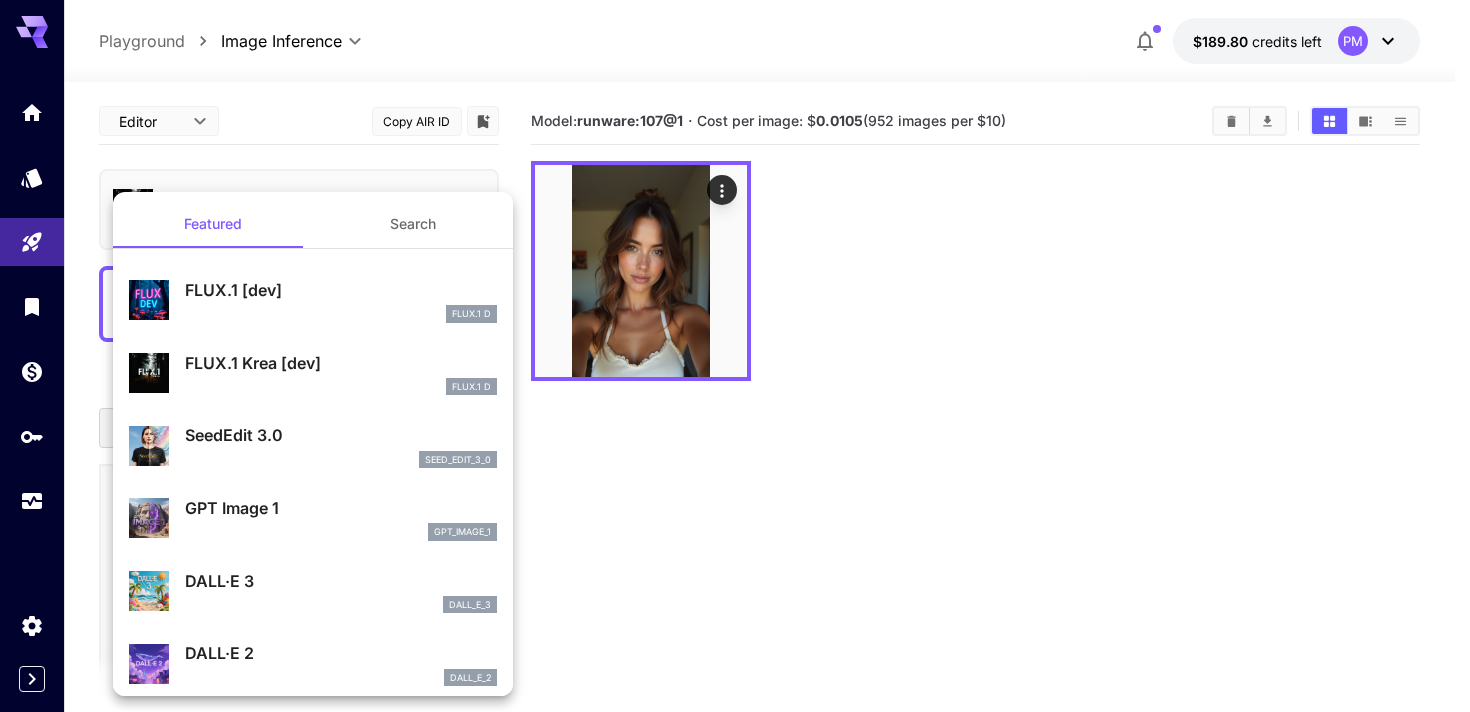 click at bounding box center [735, 356] 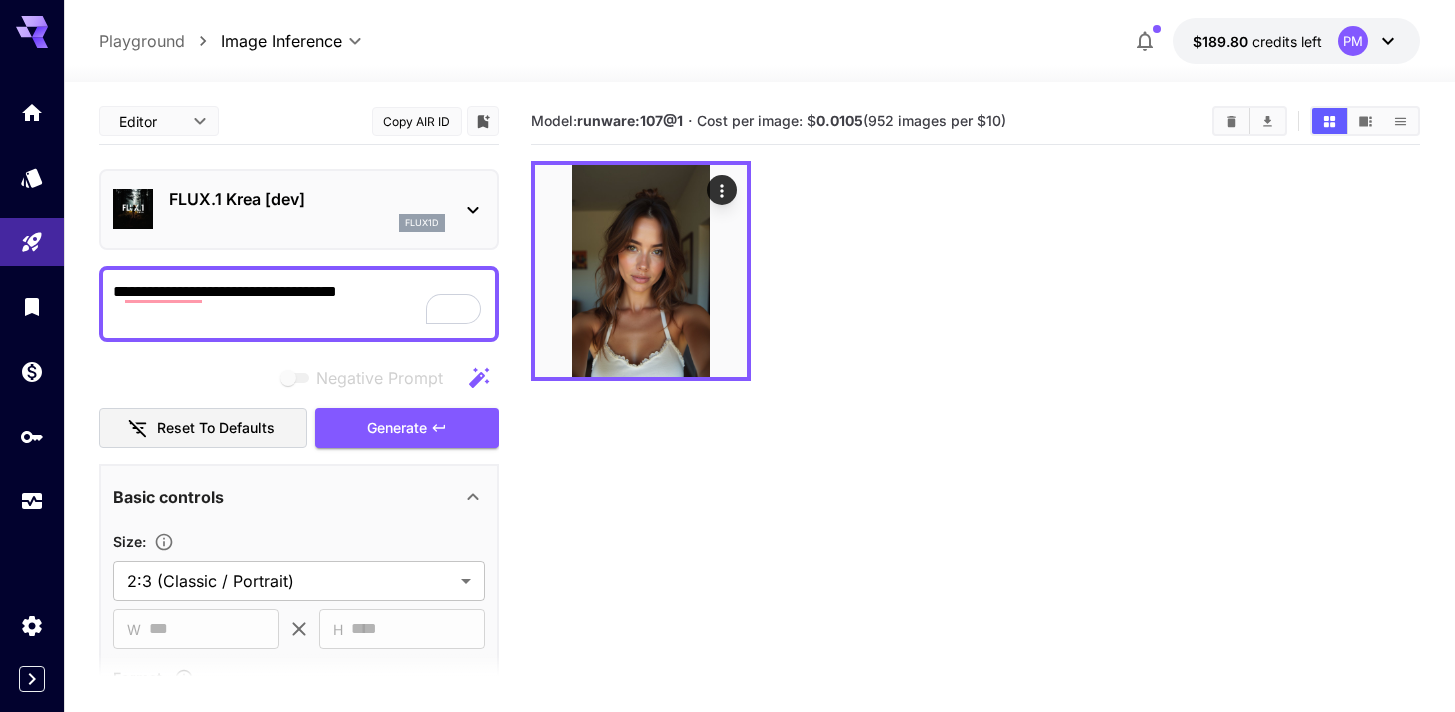 scroll, scrollTop: 207, scrollLeft: 0, axis: vertical 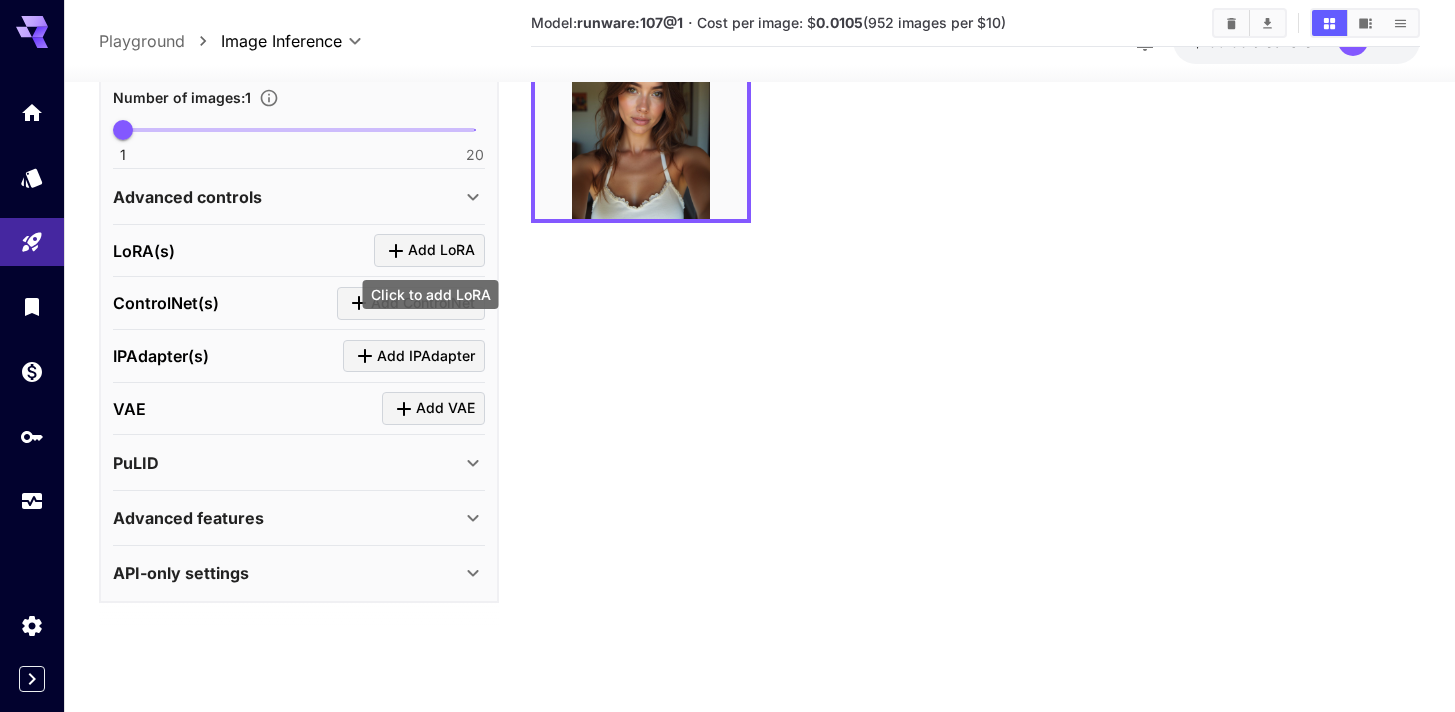 click on "Add LoRA" at bounding box center [441, 250] 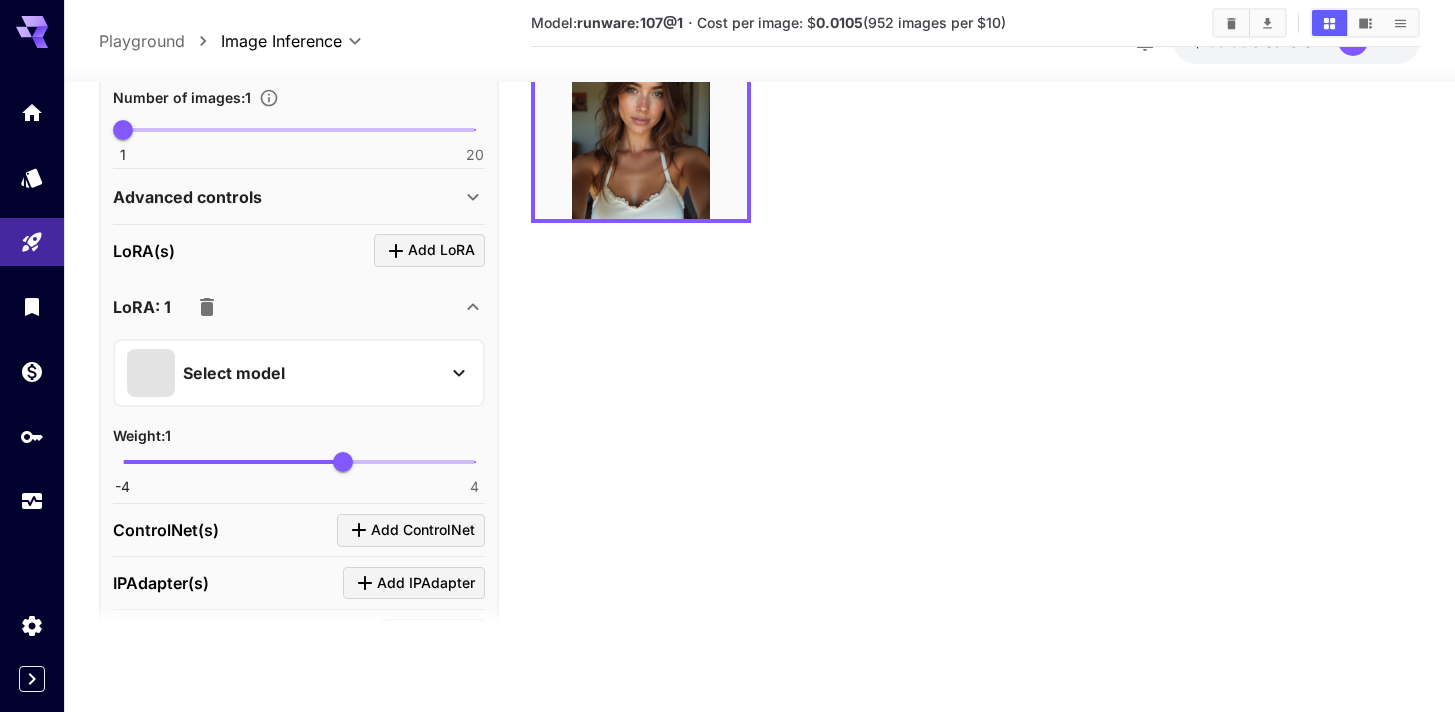 click on "Select model" at bounding box center (299, 373) 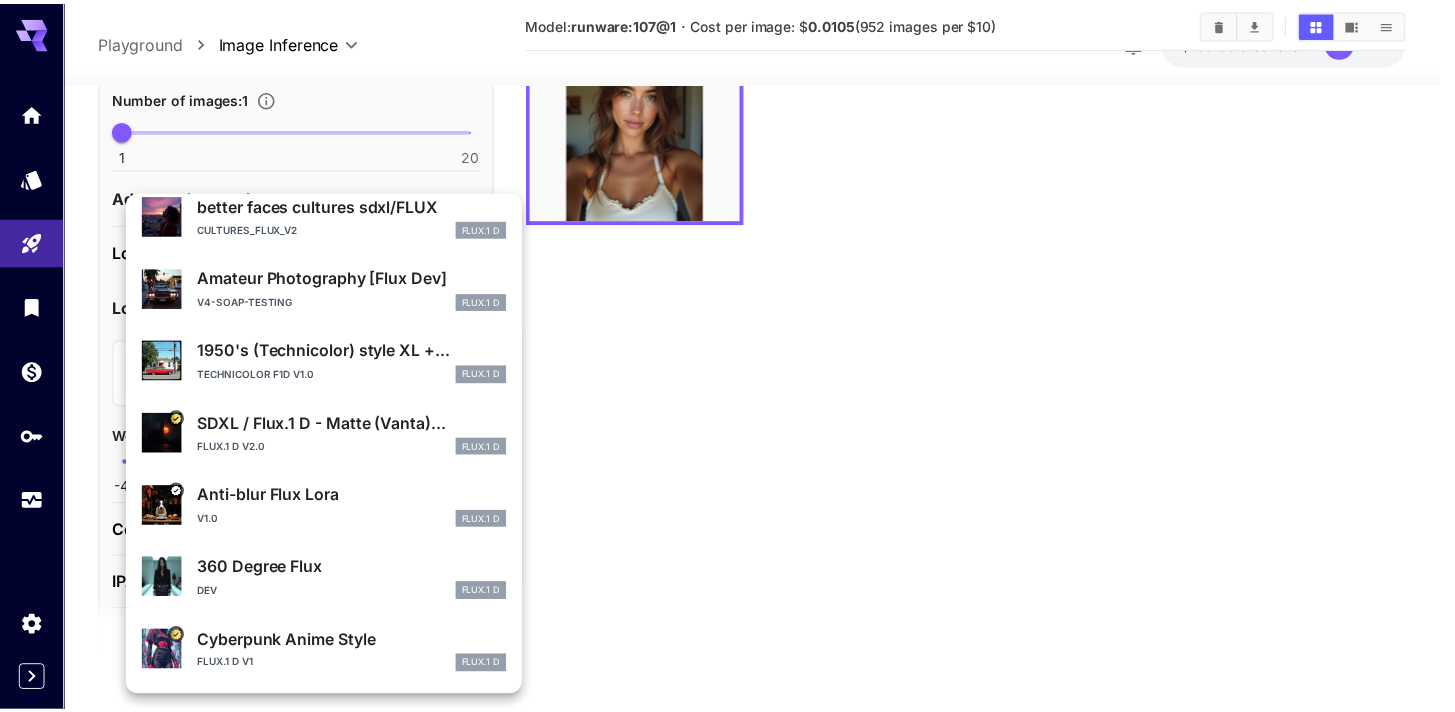 scroll, scrollTop: 0, scrollLeft: 0, axis: both 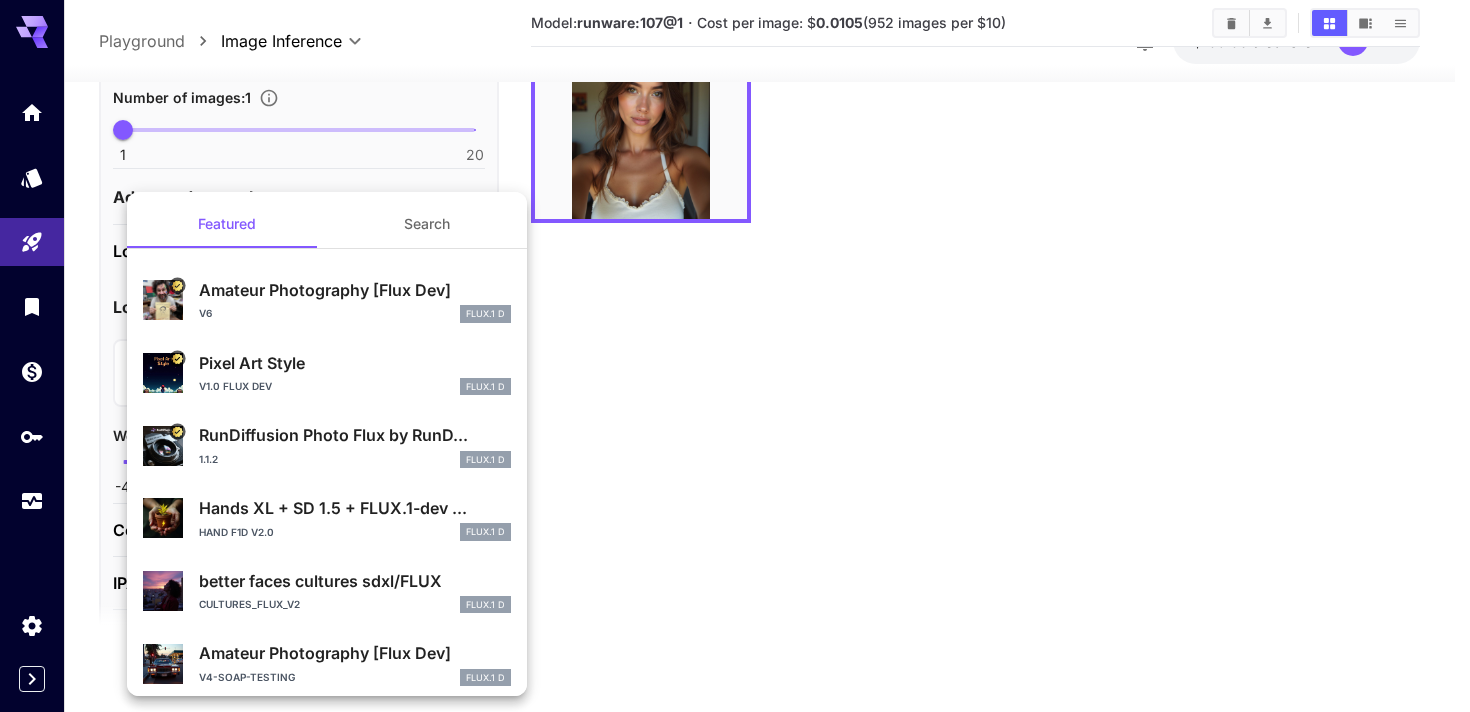 click on "Search" at bounding box center (427, 224) 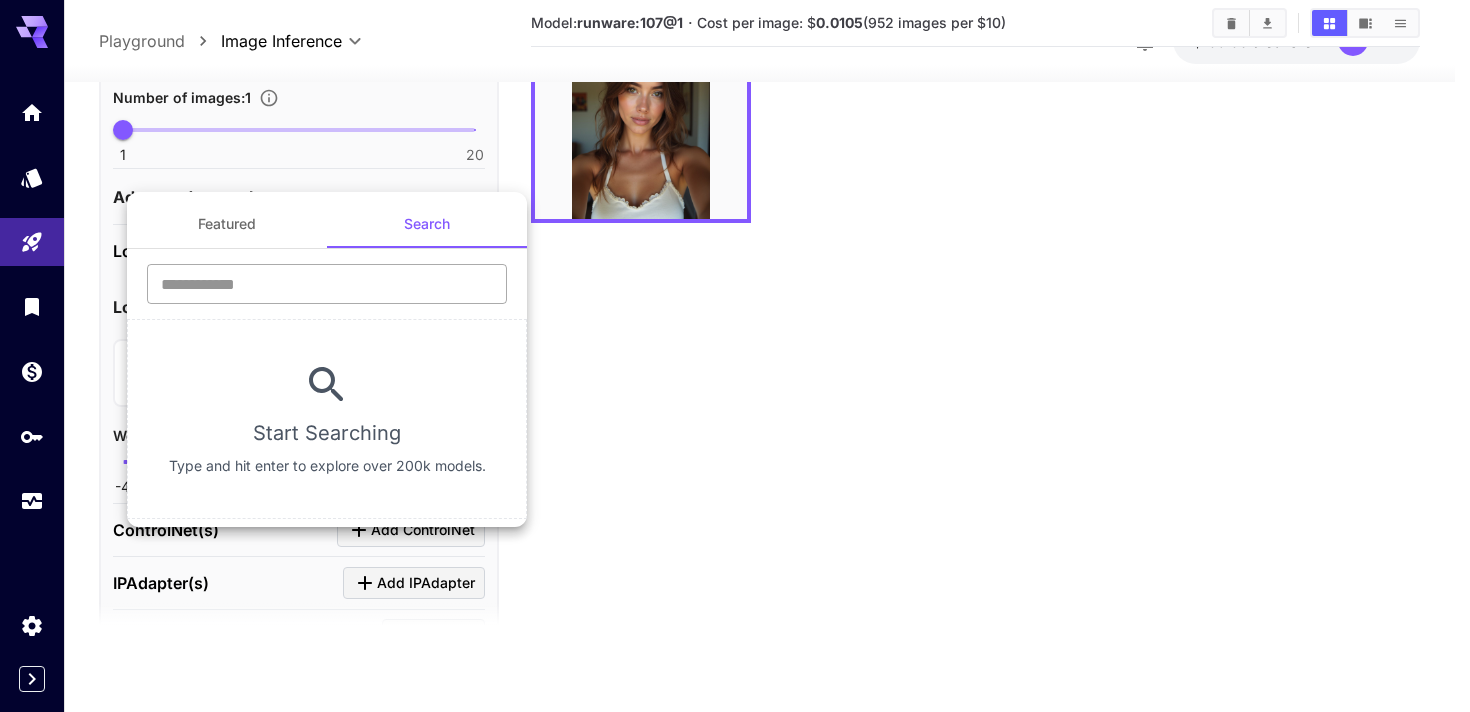 click at bounding box center [327, 284] 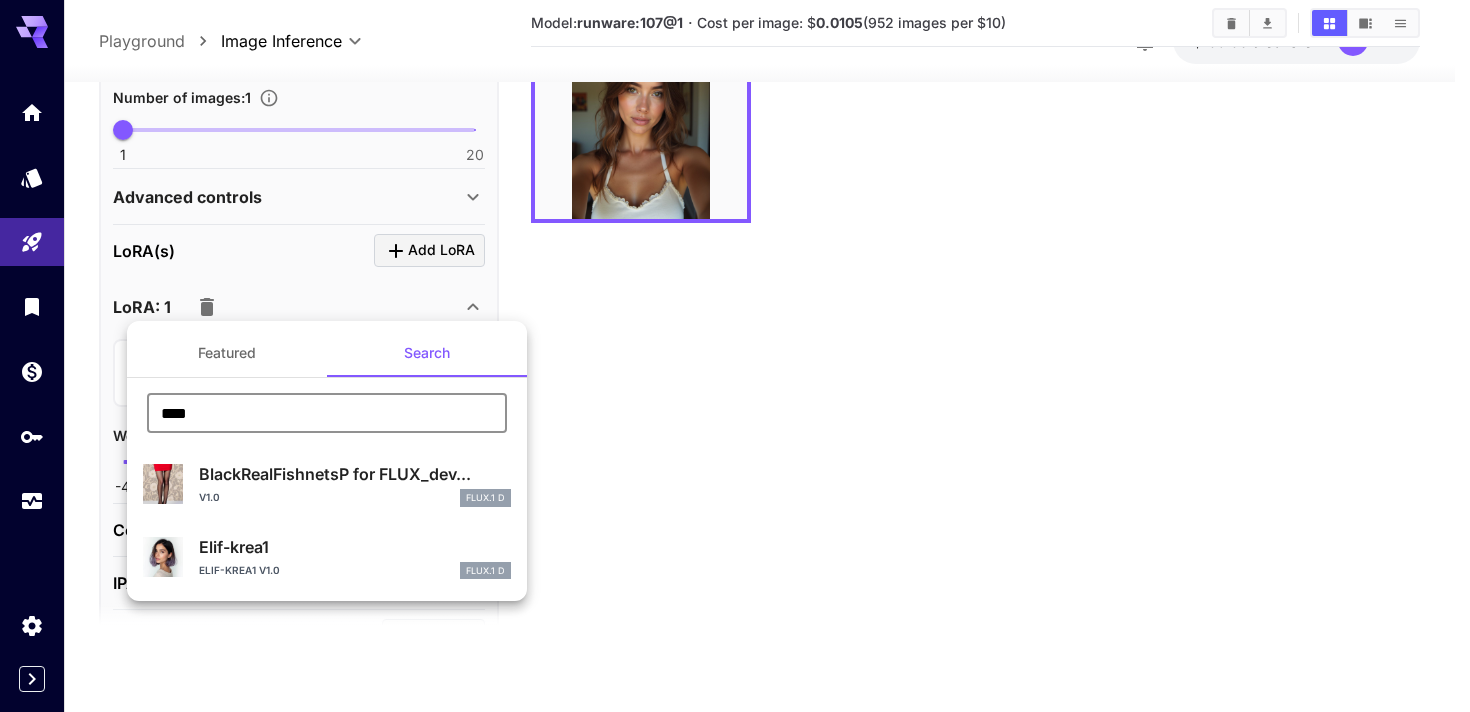 type on "****" 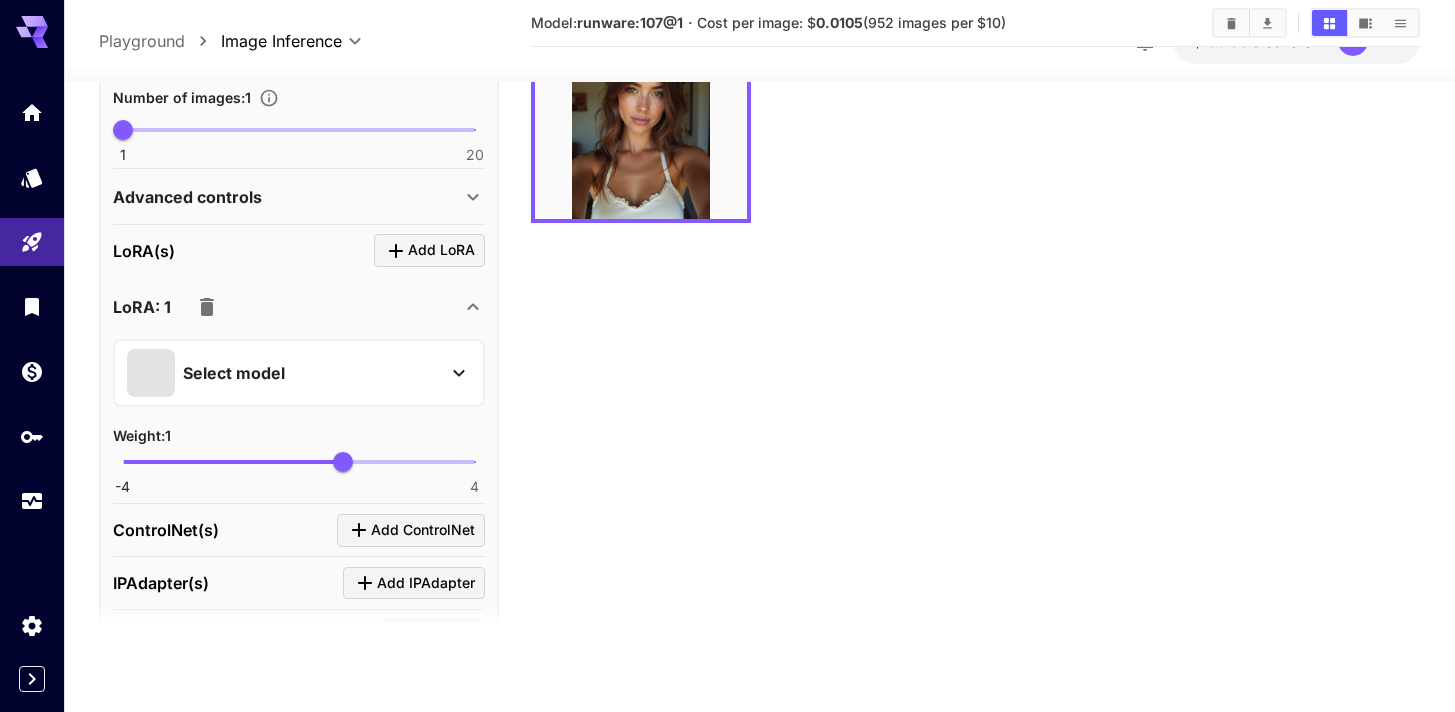 scroll, scrollTop: 569, scrollLeft: 0, axis: vertical 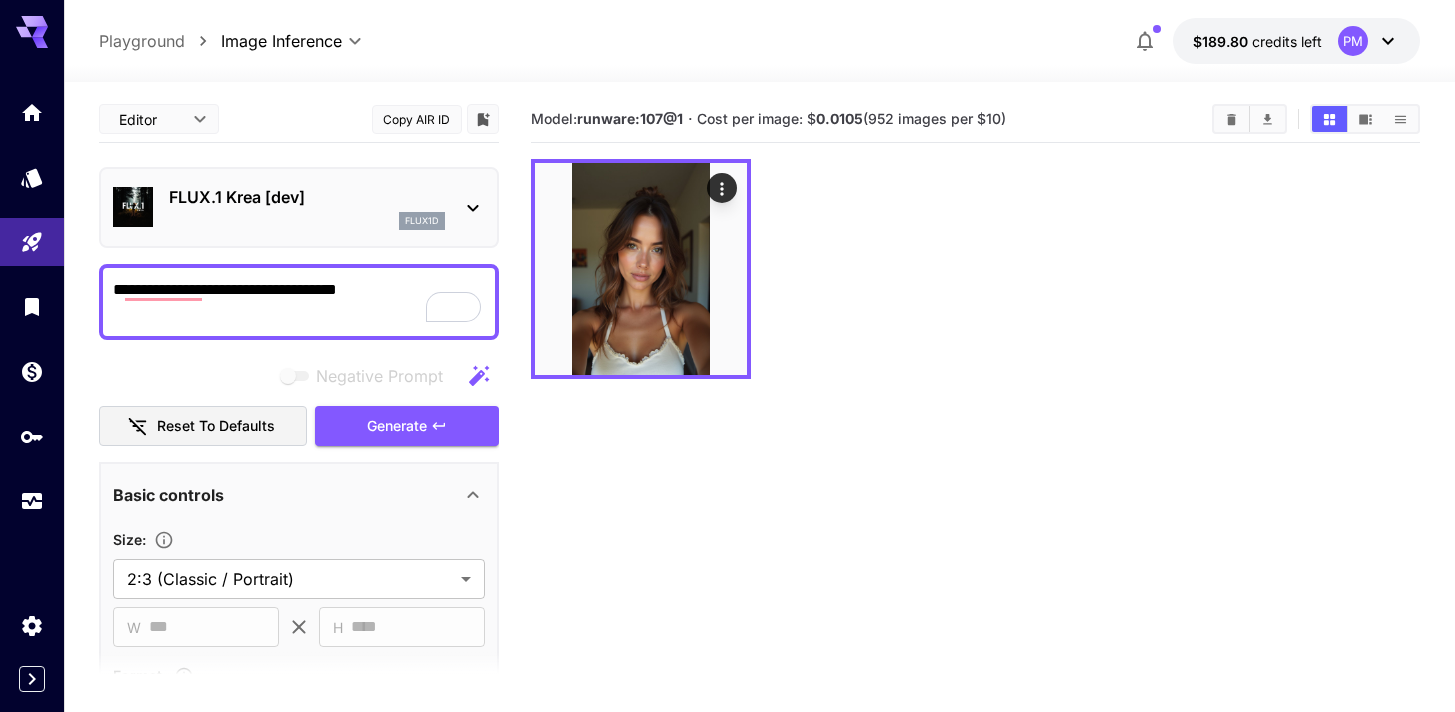 click on "FLUX.1 Krea [dev]" at bounding box center (307, 197) 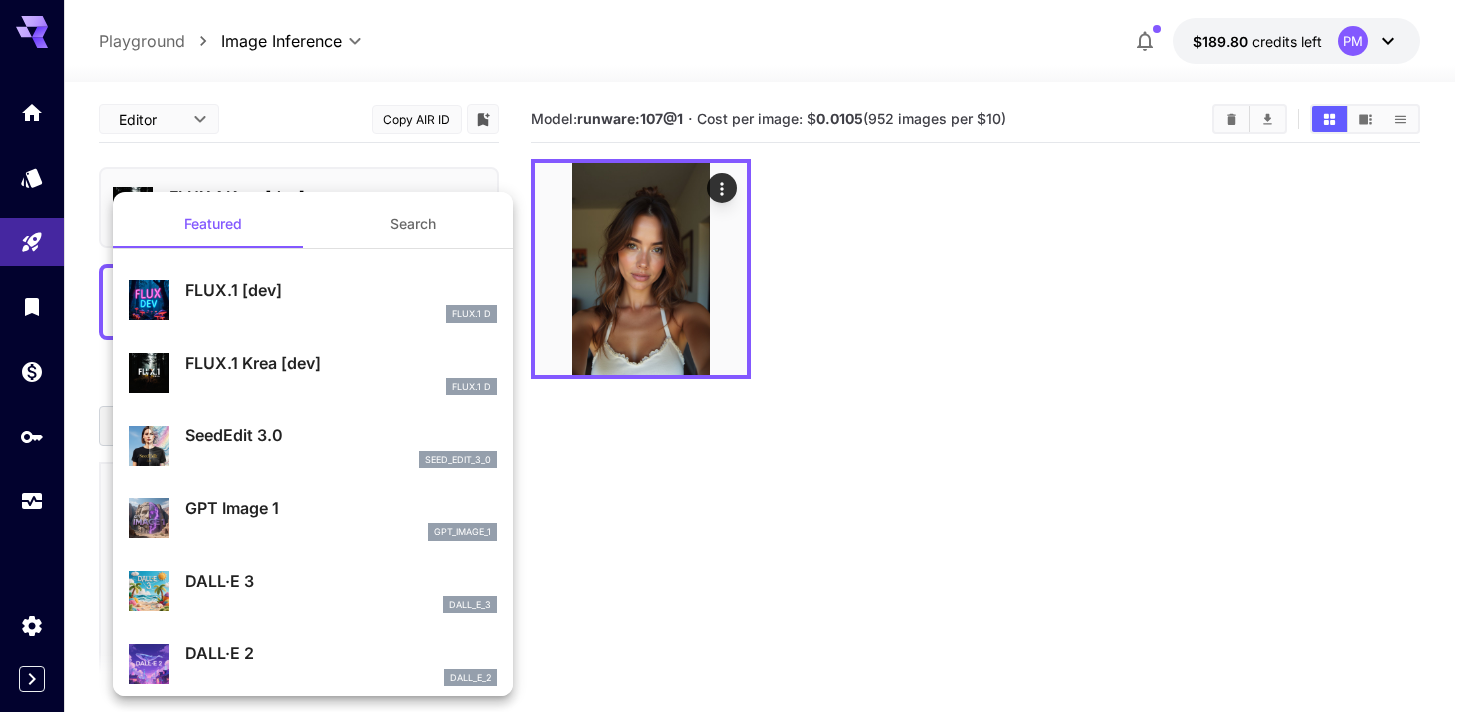 click at bounding box center (735, 356) 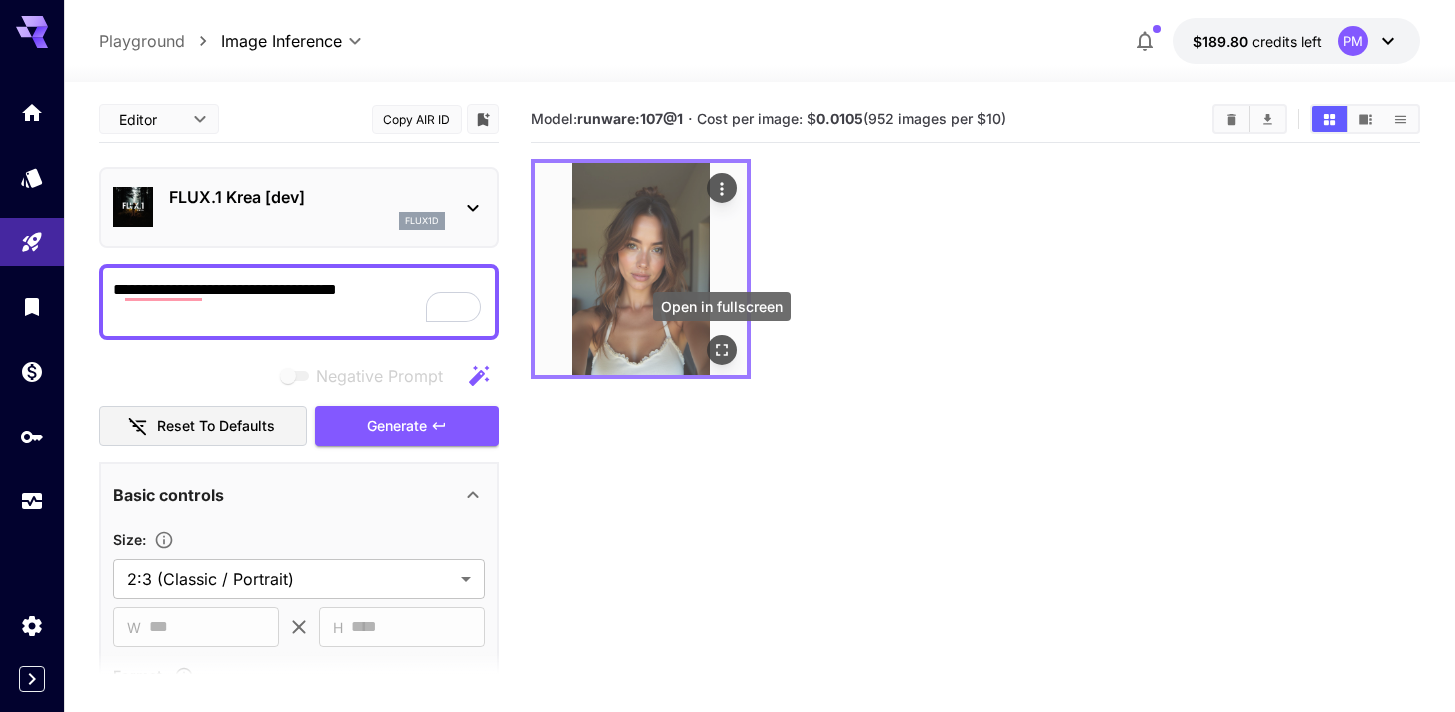 click 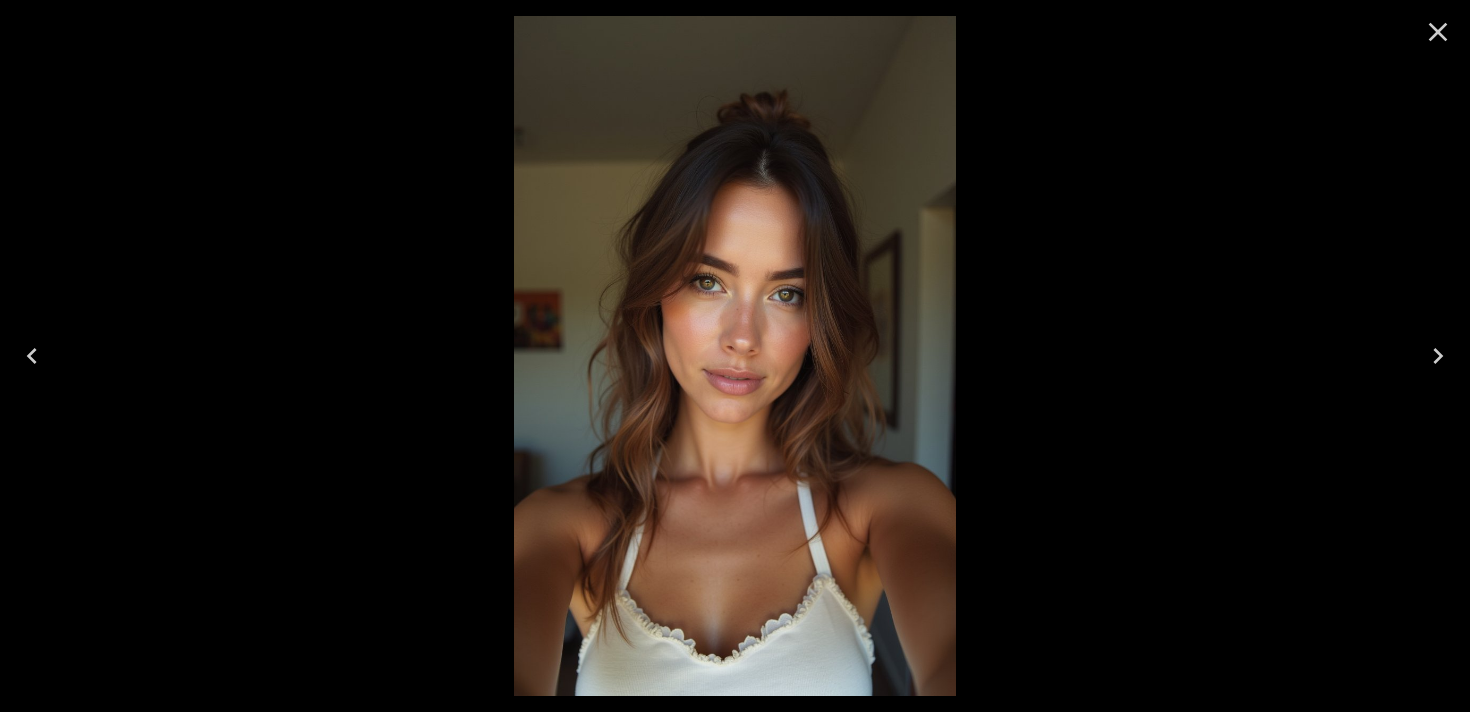 click at bounding box center [735, 356] 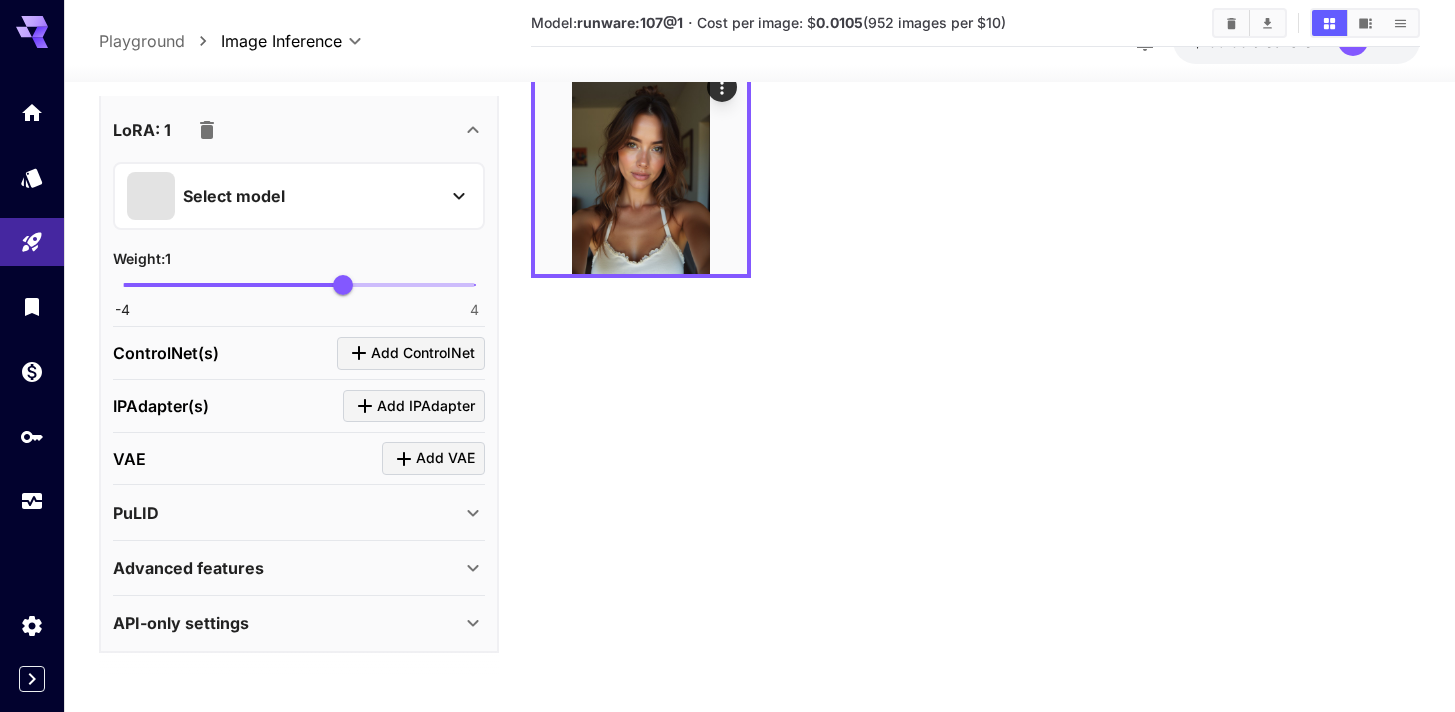 click on "Advanced features" at bounding box center [287, 568] 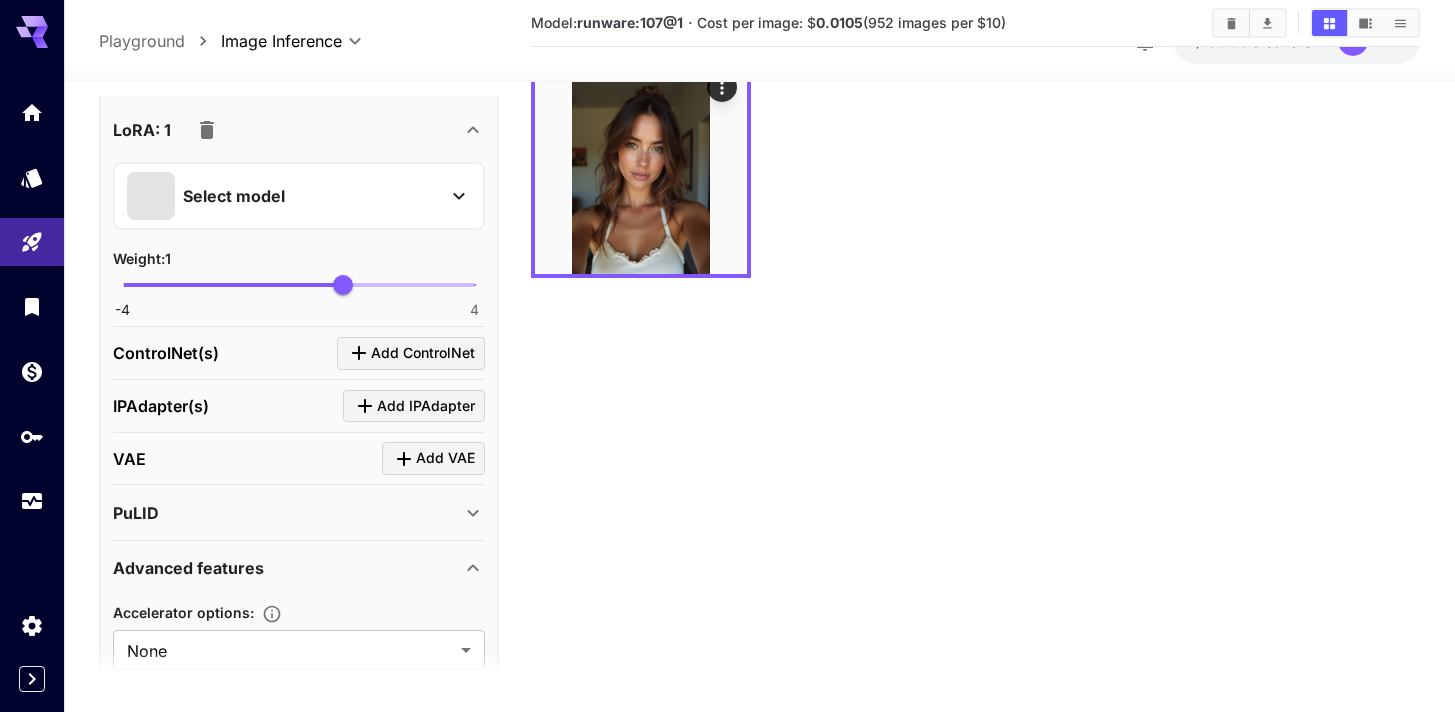 click on "PuLID" at bounding box center [287, 513] 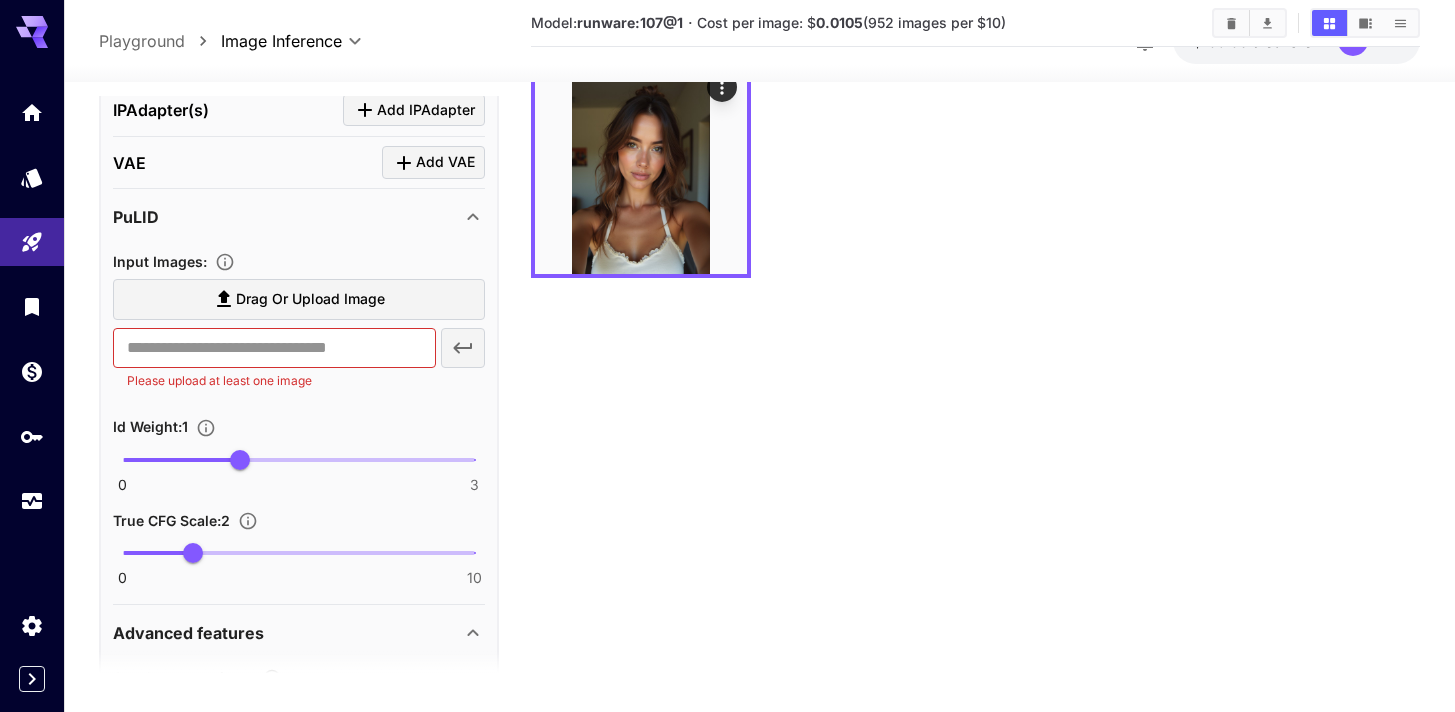 click on "PuLID" at bounding box center [287, 217] 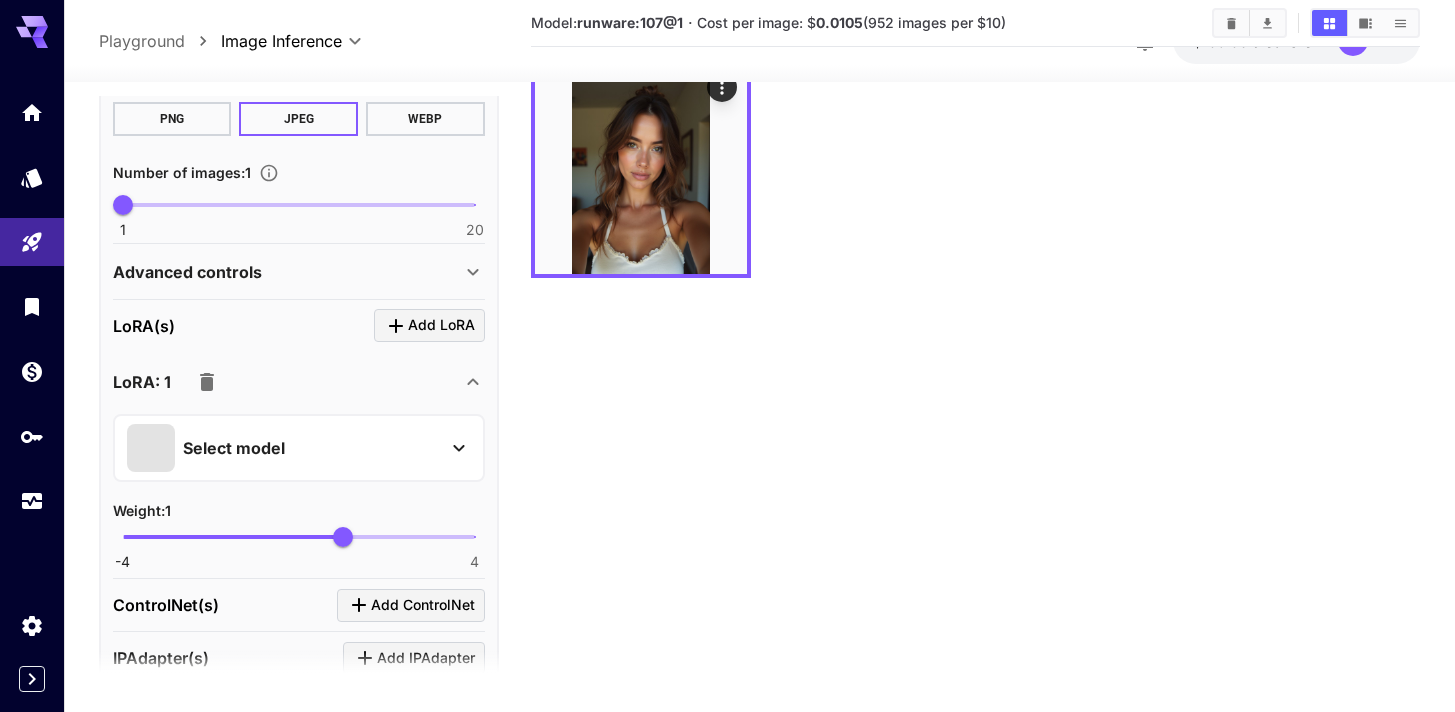 click on "Advanced controls" at bounding box center (287, 272) 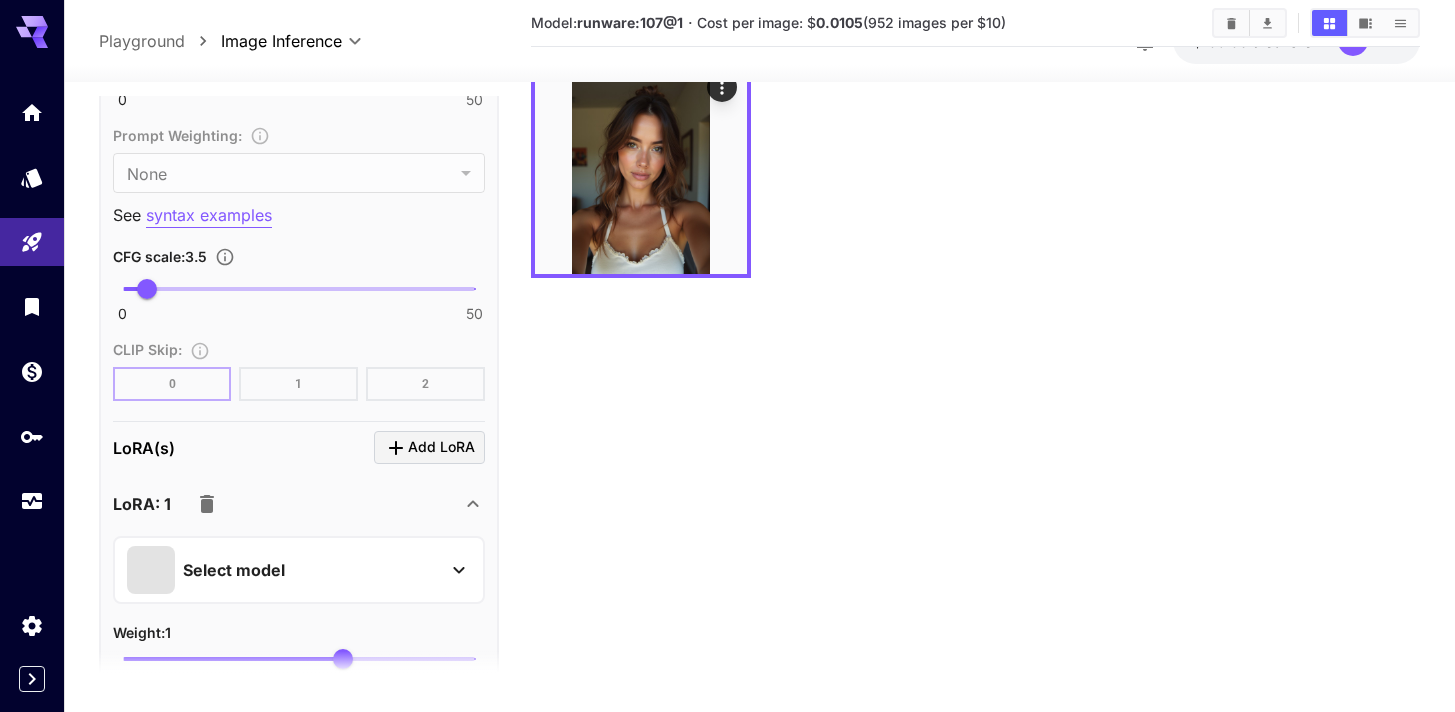 click 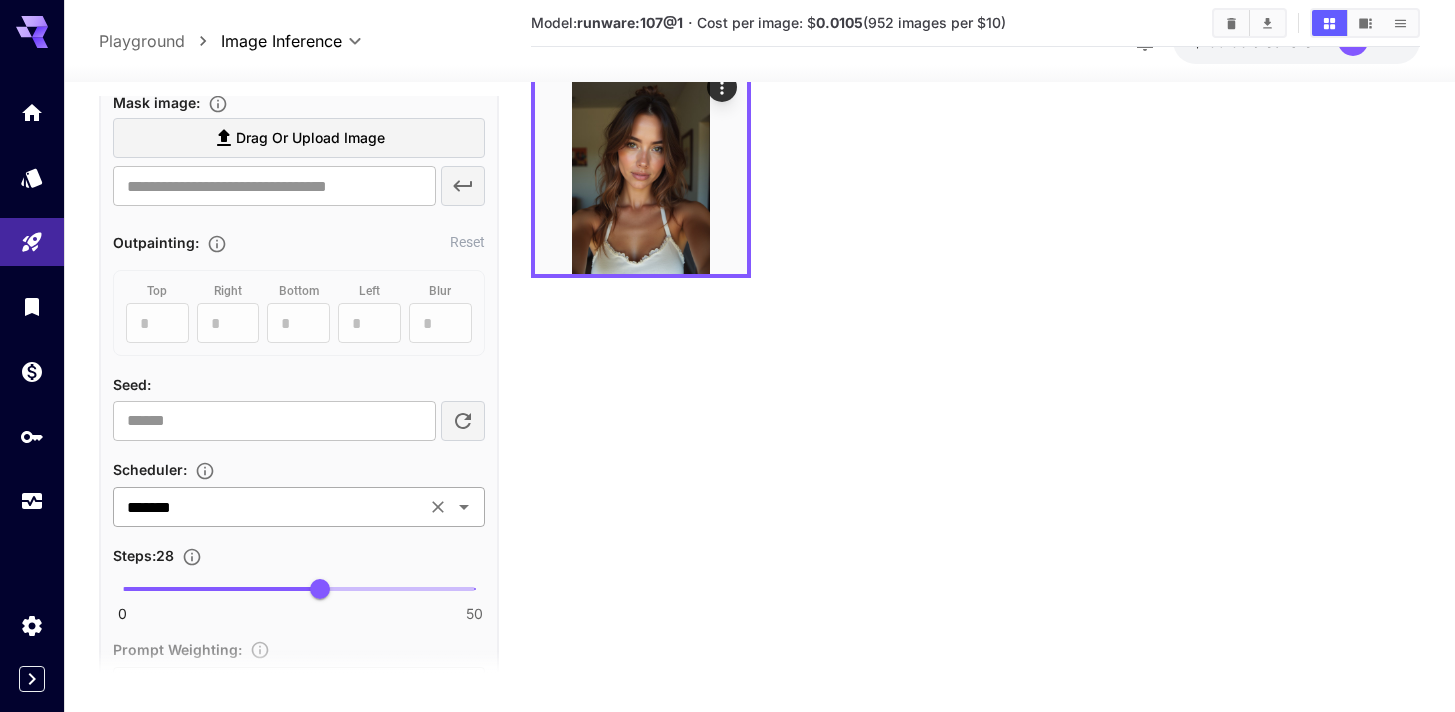 click on "*******" at bounding box center [269, 507] 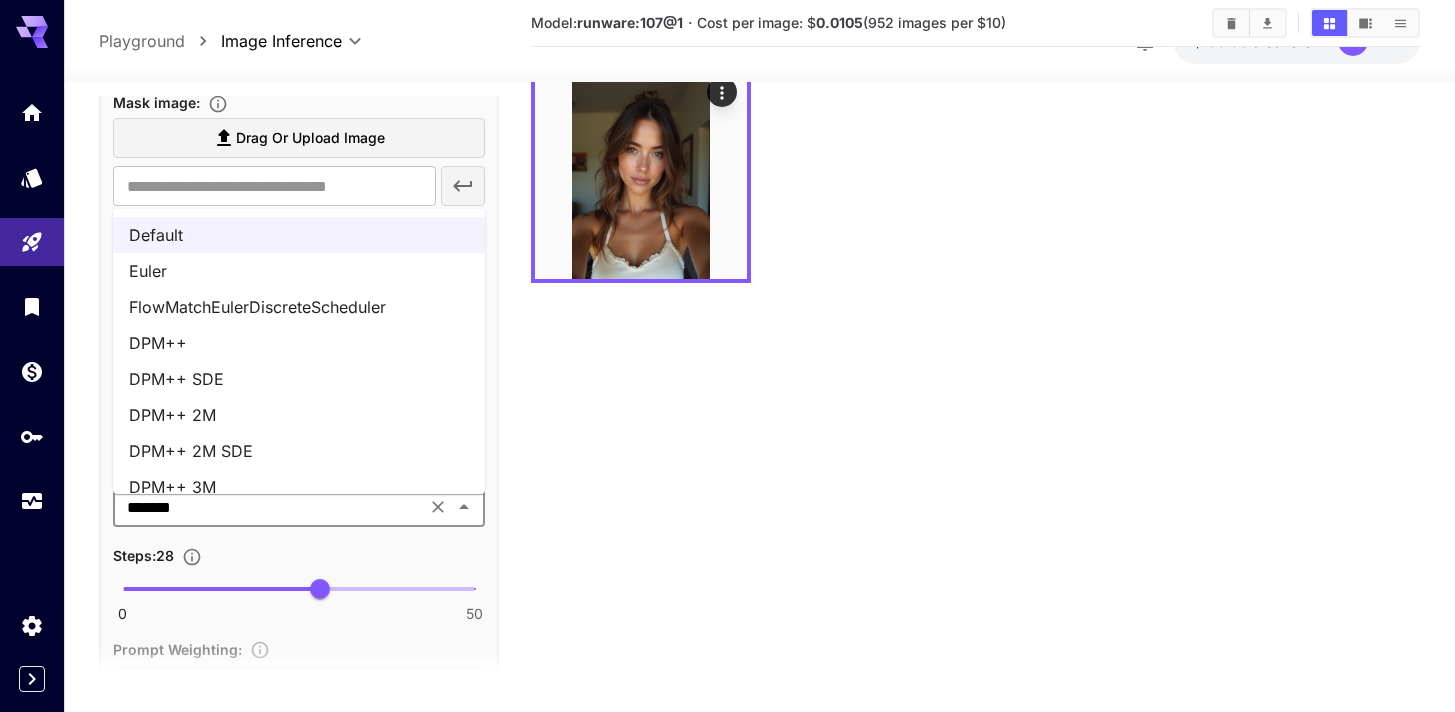 click on "Model:  runware:[USERID]@[ID] · Cost per image: $ 0.0105  (952 images per $10)" at bounding box center [975, 356] 